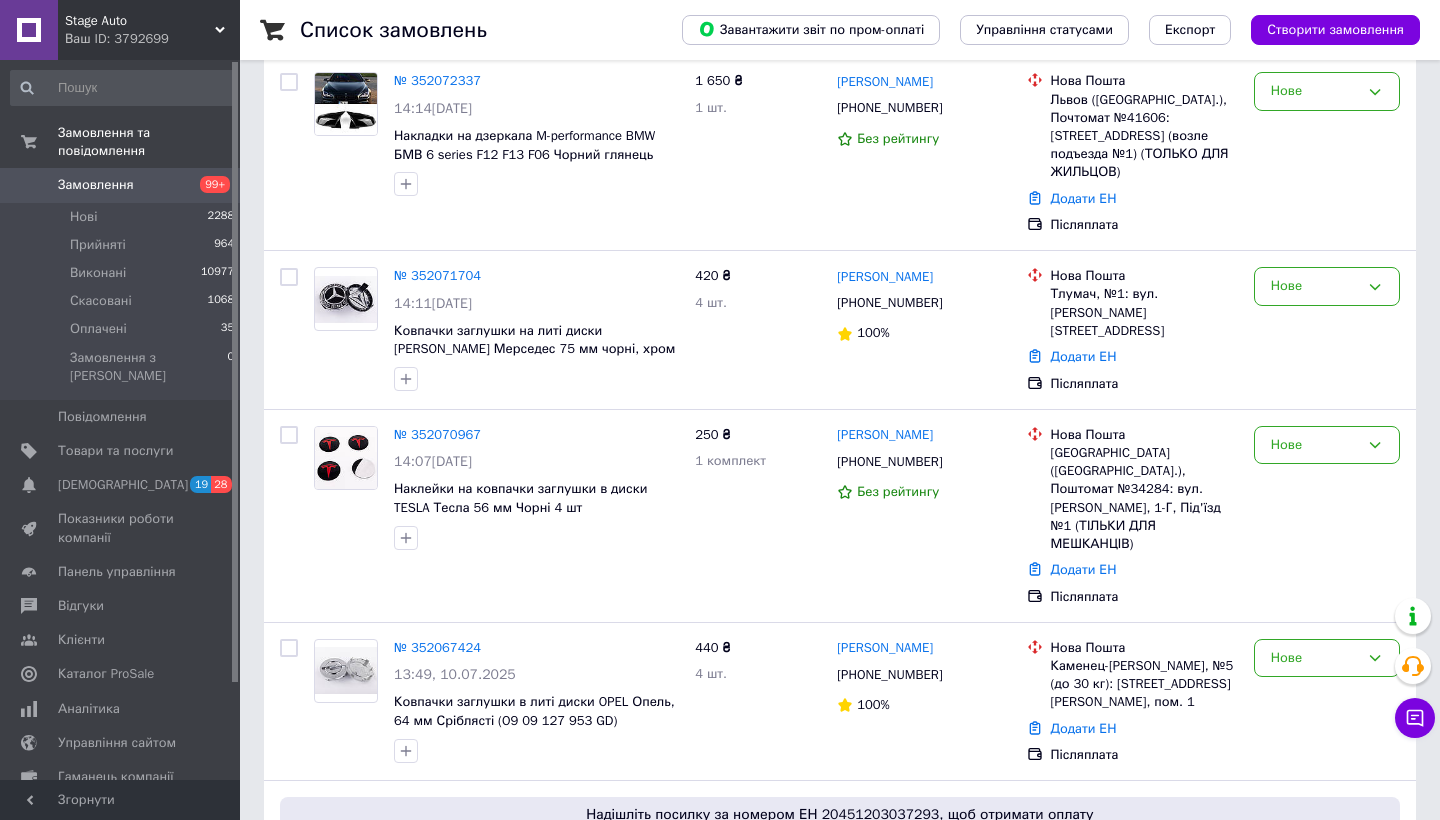 scroll, scrollTop: 781, scrollLeft: 0, axis: vertical 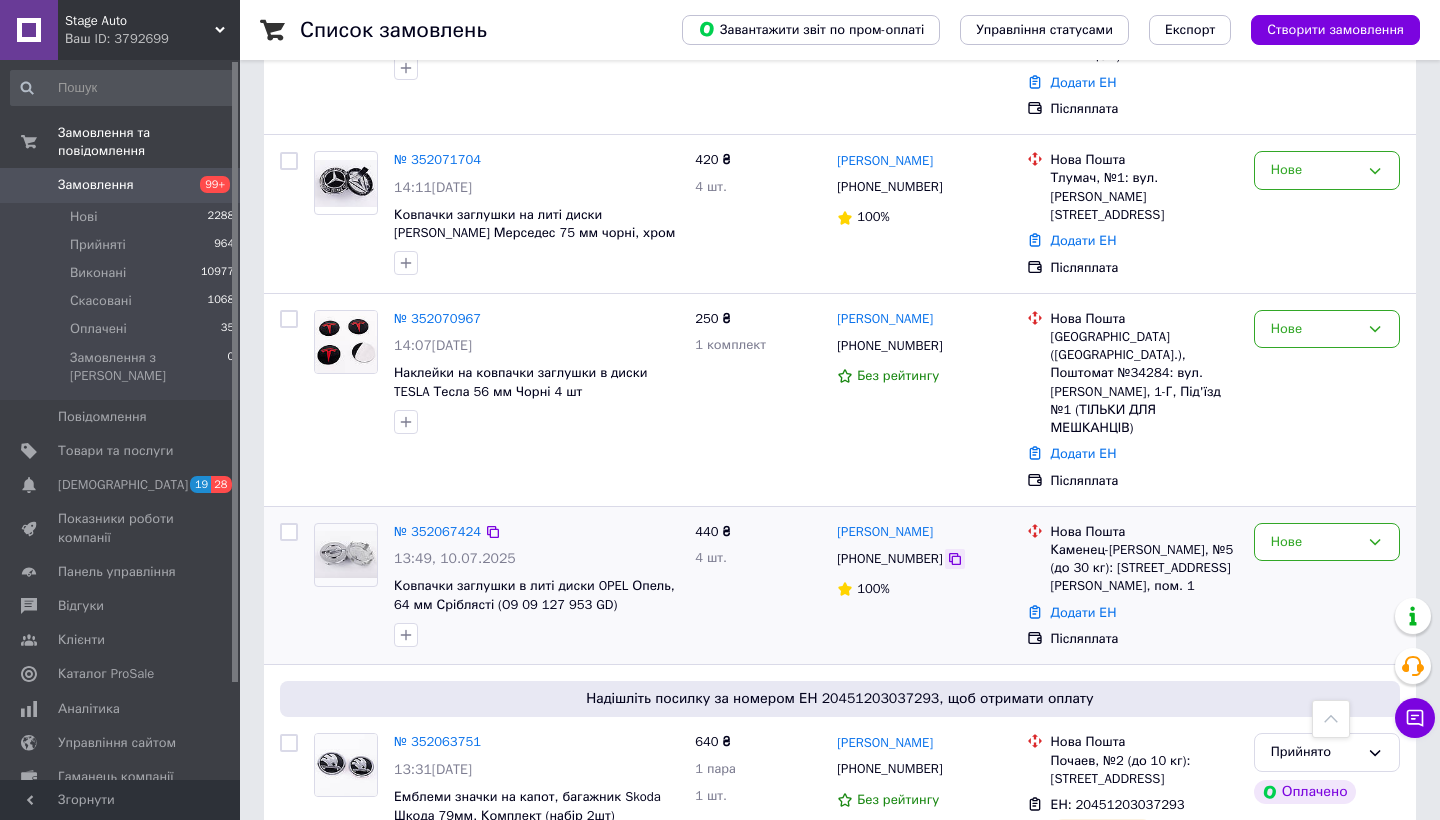 click 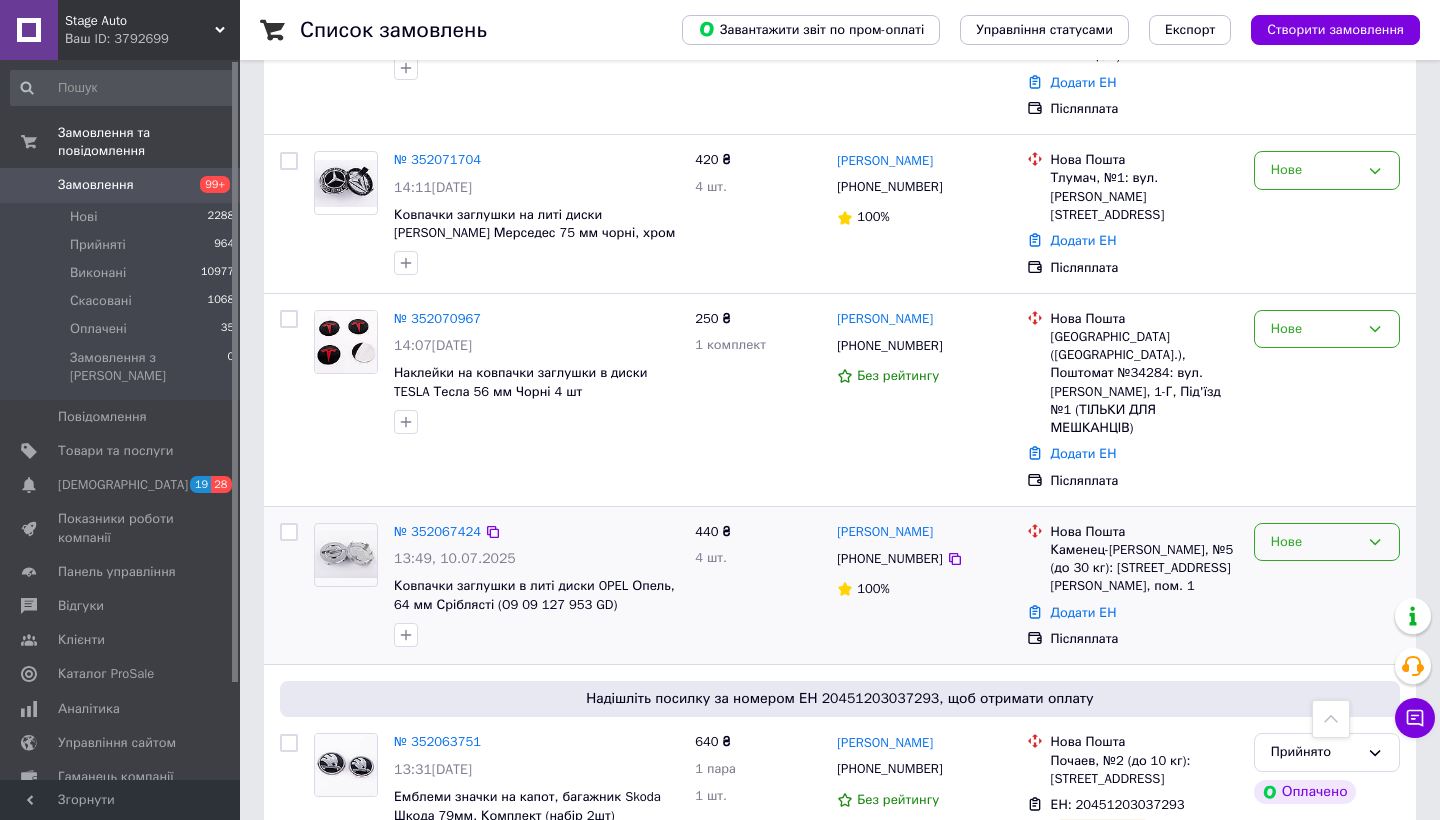 click on "Нове" at bounding box center (1315, 542) 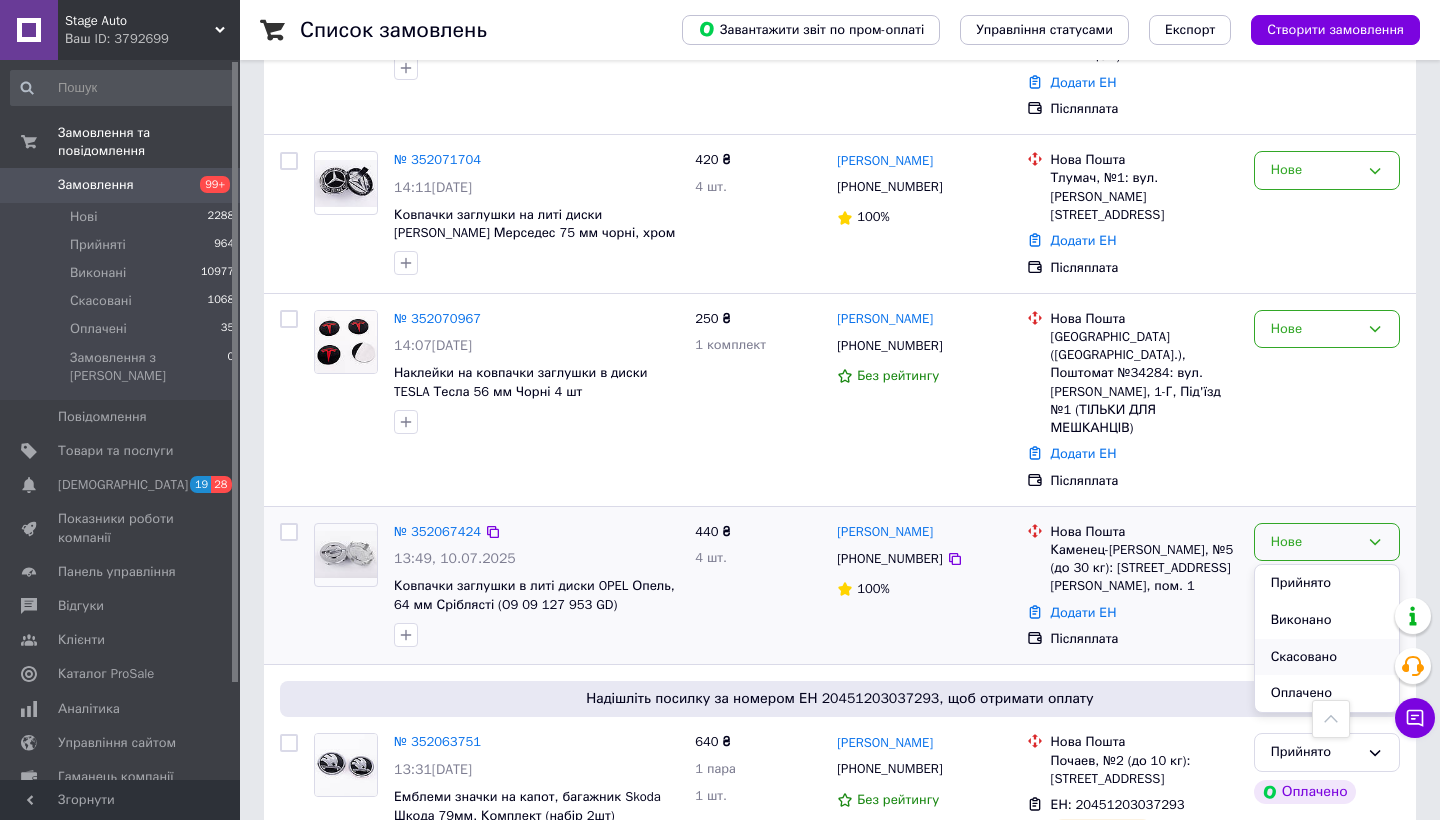 click on "Скасовано" at bounding box center [1327, 657] 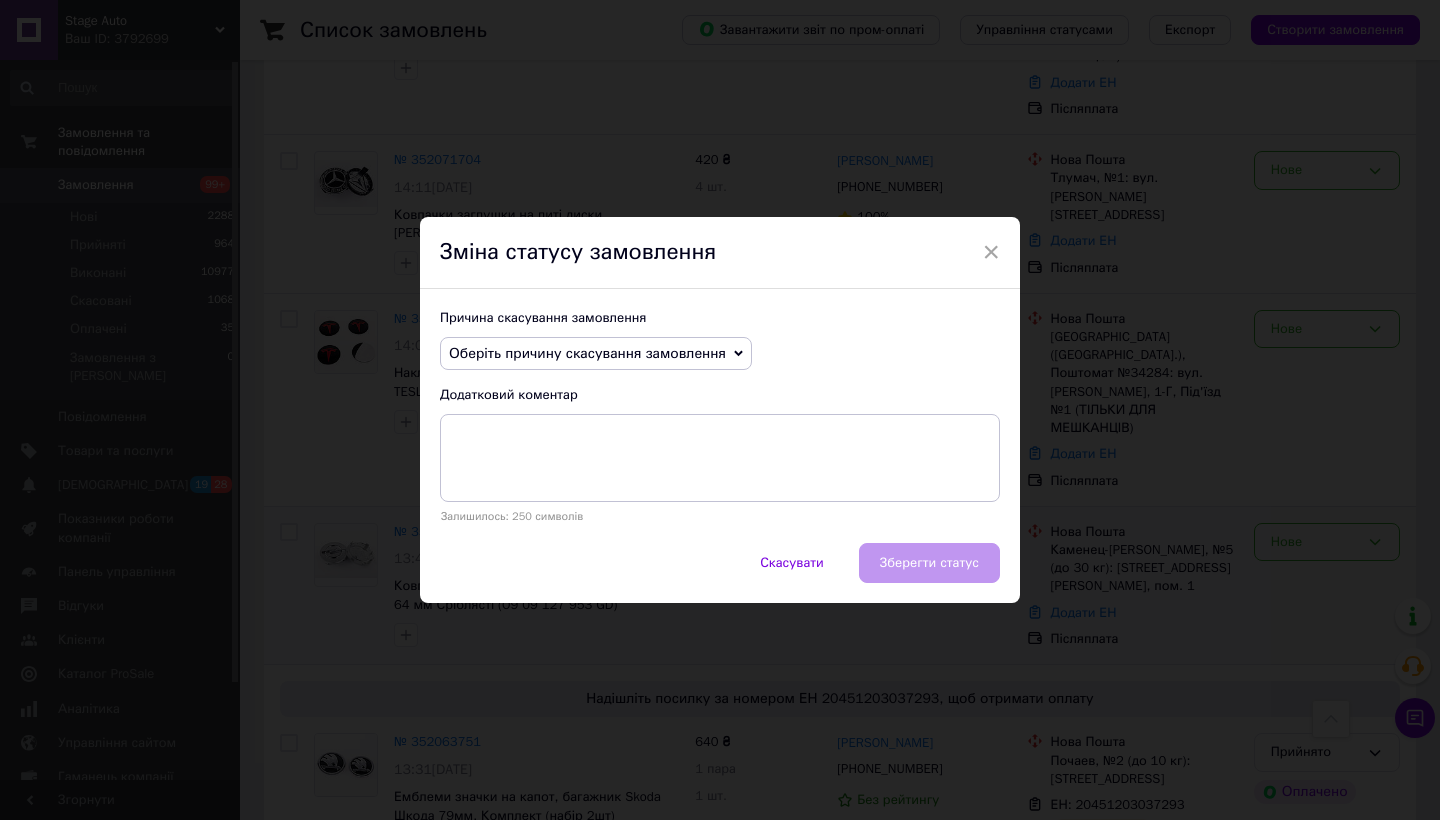 click on "Оберіть причину скасування замовлення" at bounding box center [596, 354] 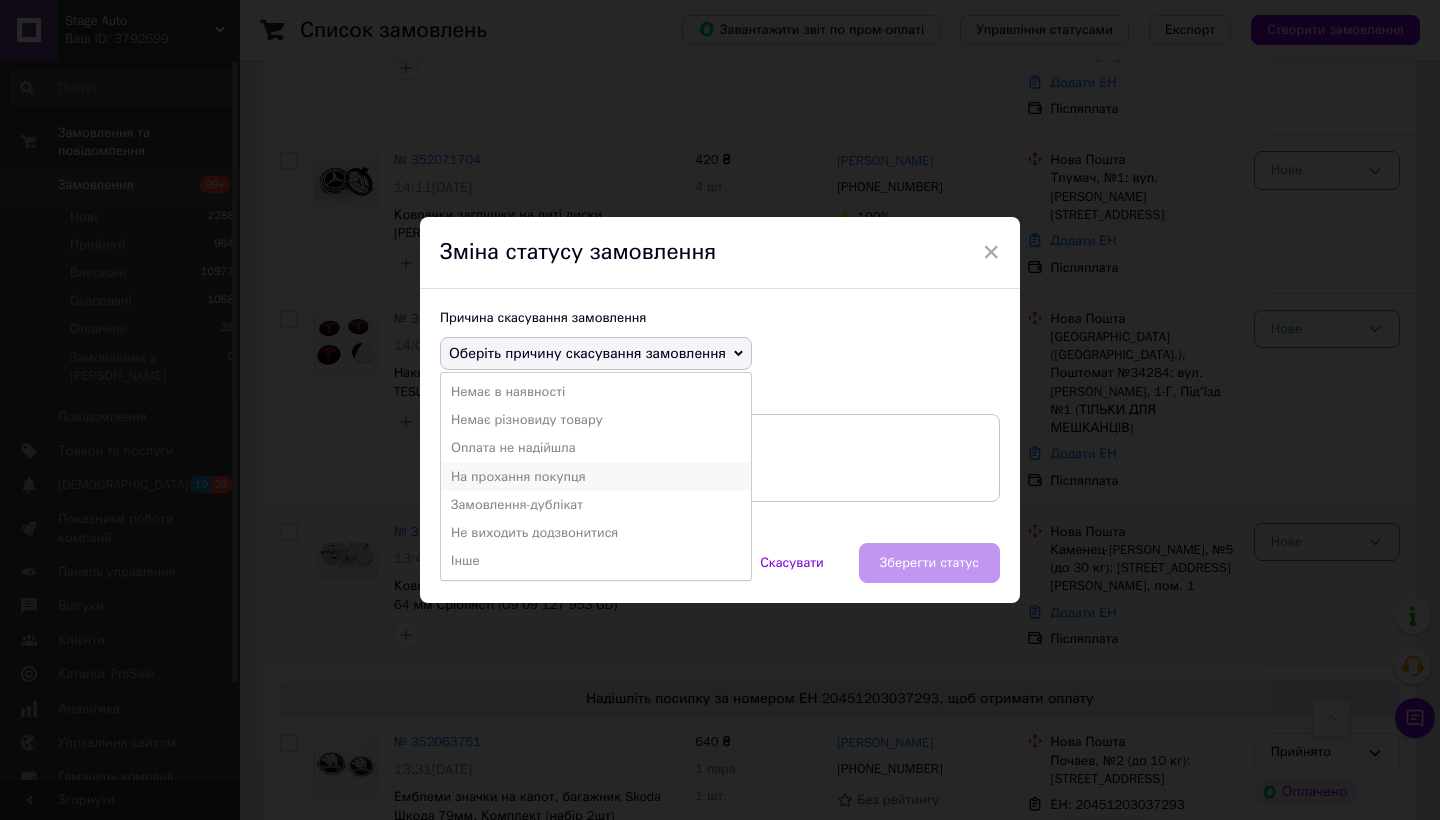 click on "На прохання покупця" at bounding box center (596, 477) 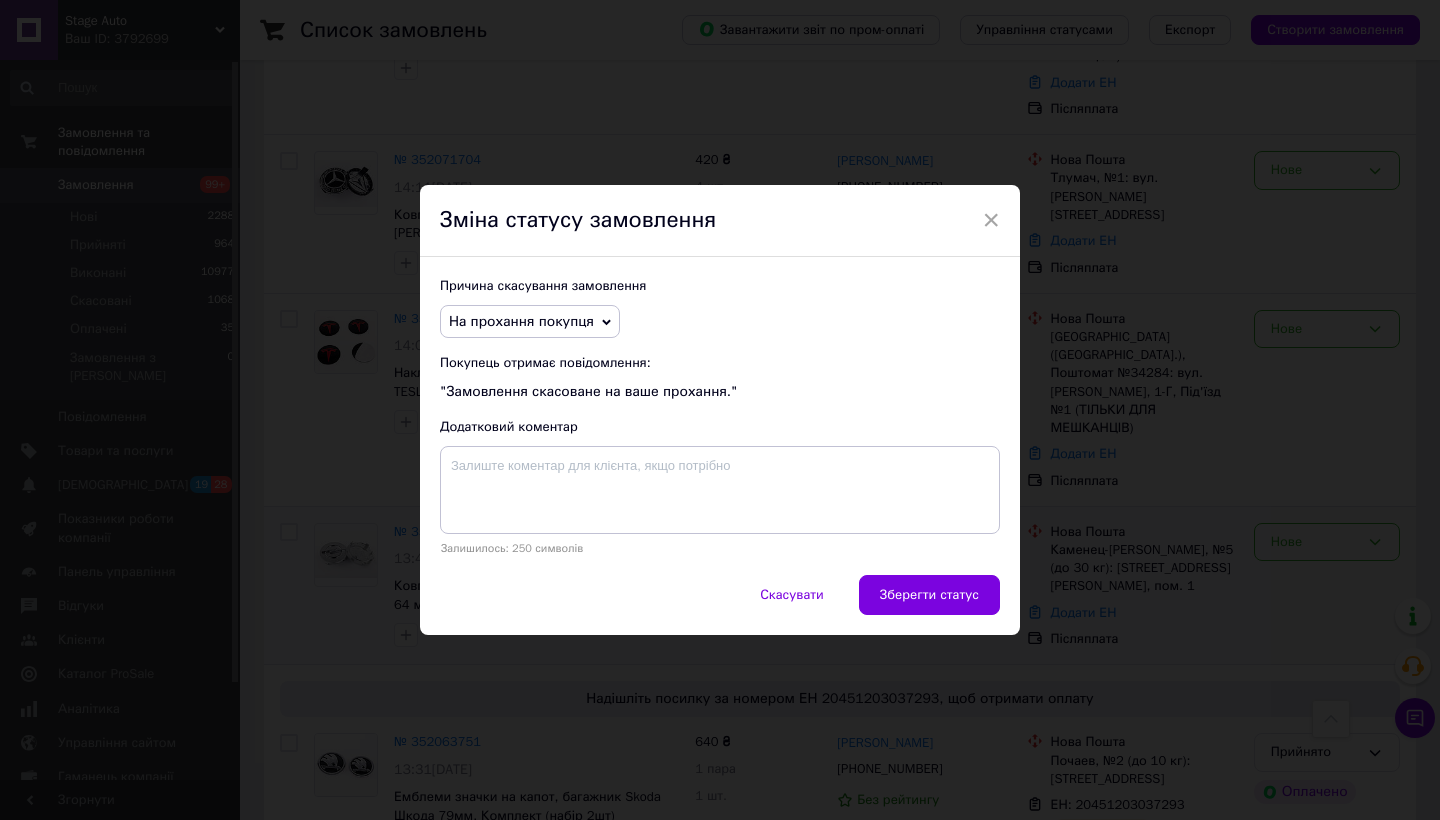 click on "Скасувати   Зберегти статус" at bounding box center [720, 605] 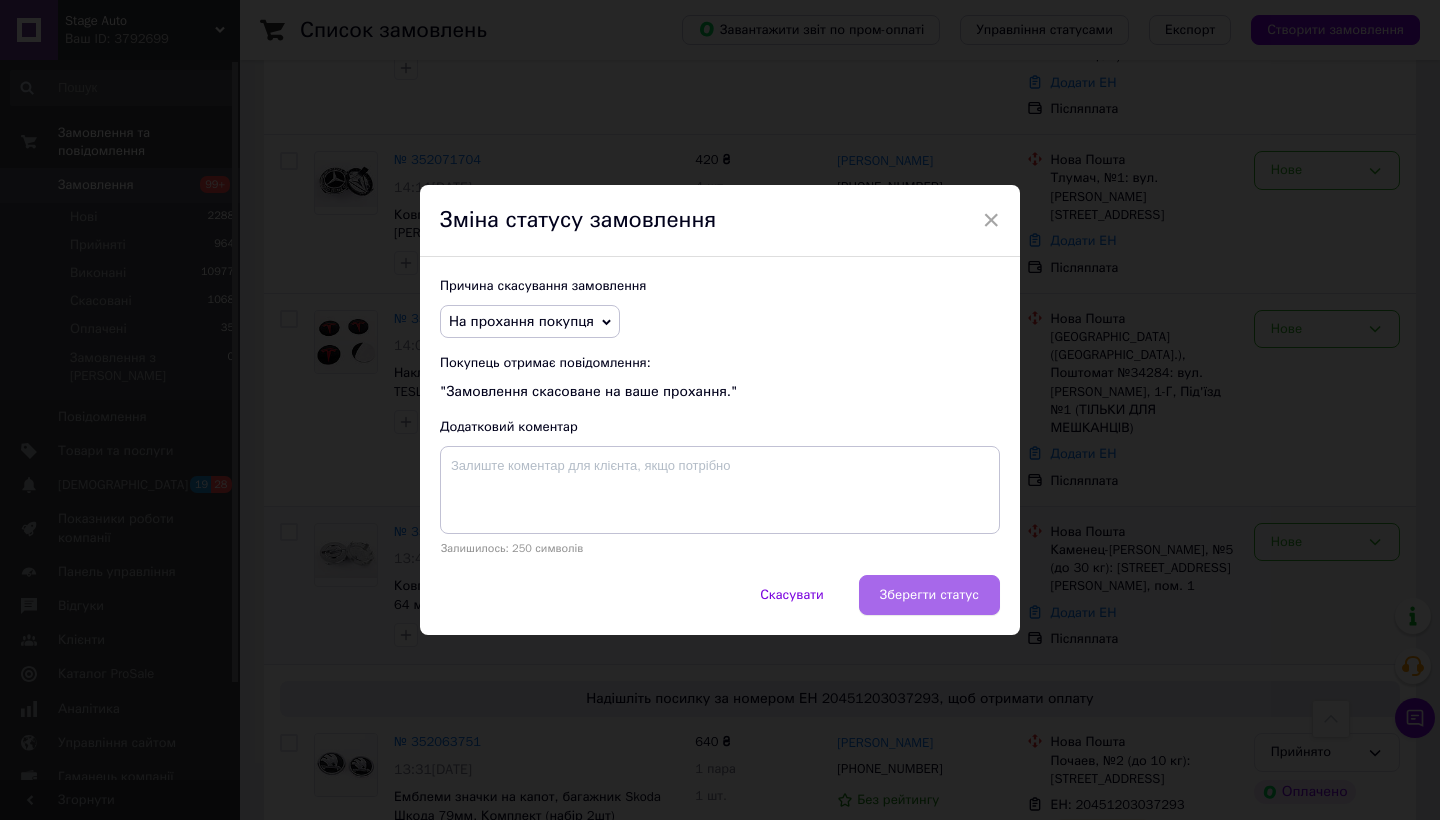 click on "Зберегти статус" at bounding box center [929, 595] 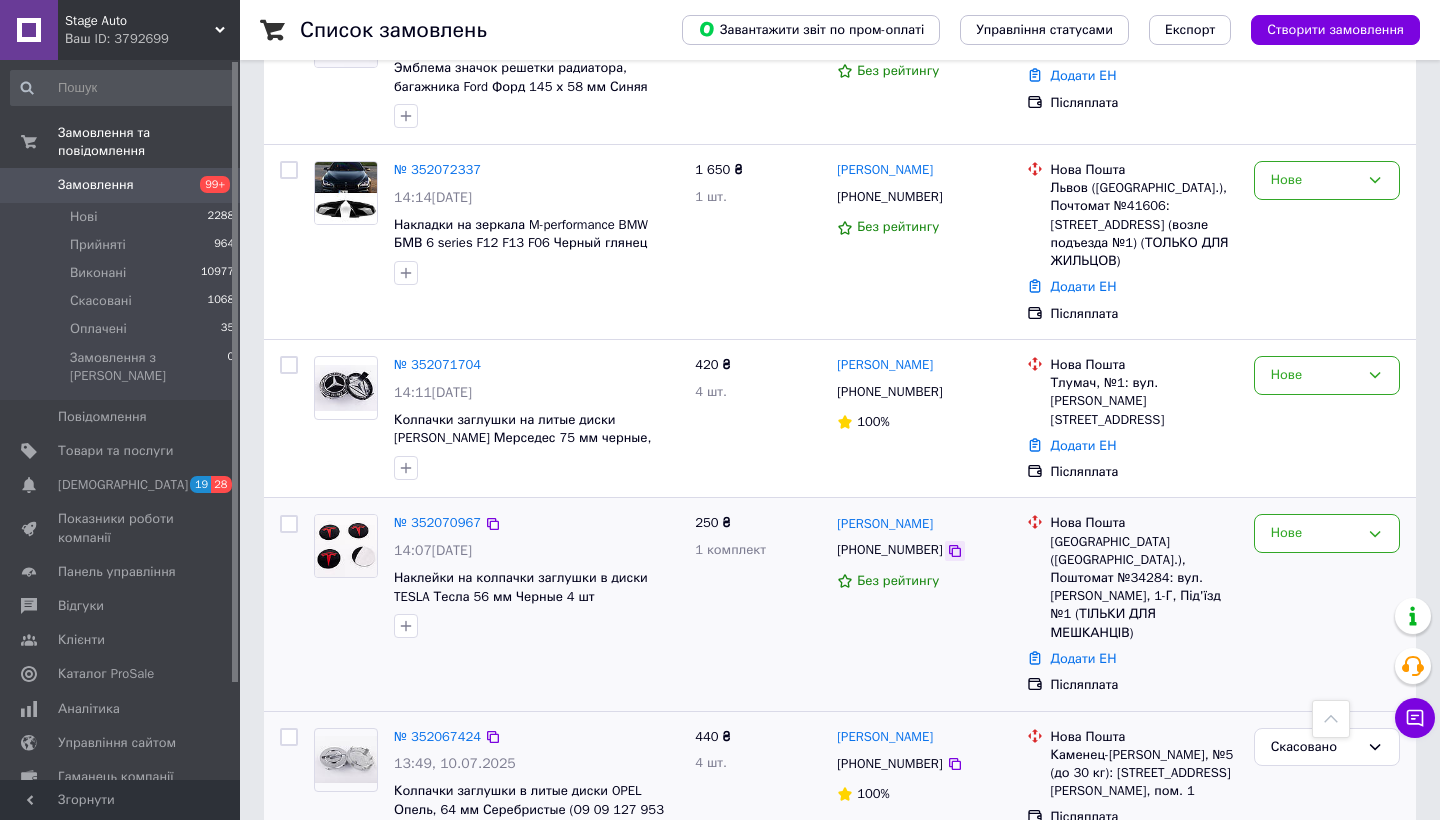 click 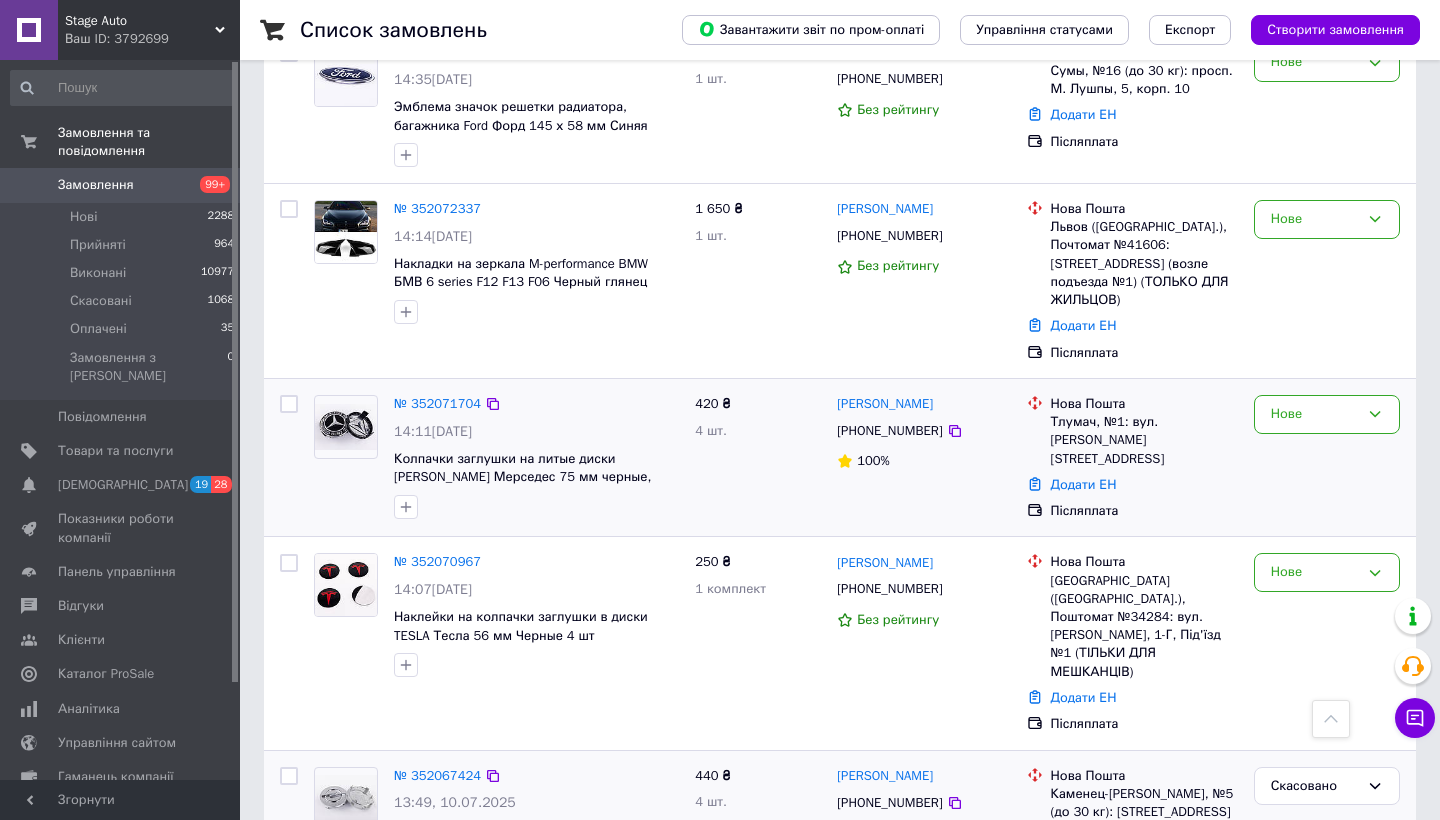 scroll, scrollTop: 736, scrollLeft: 0, axis: vertical 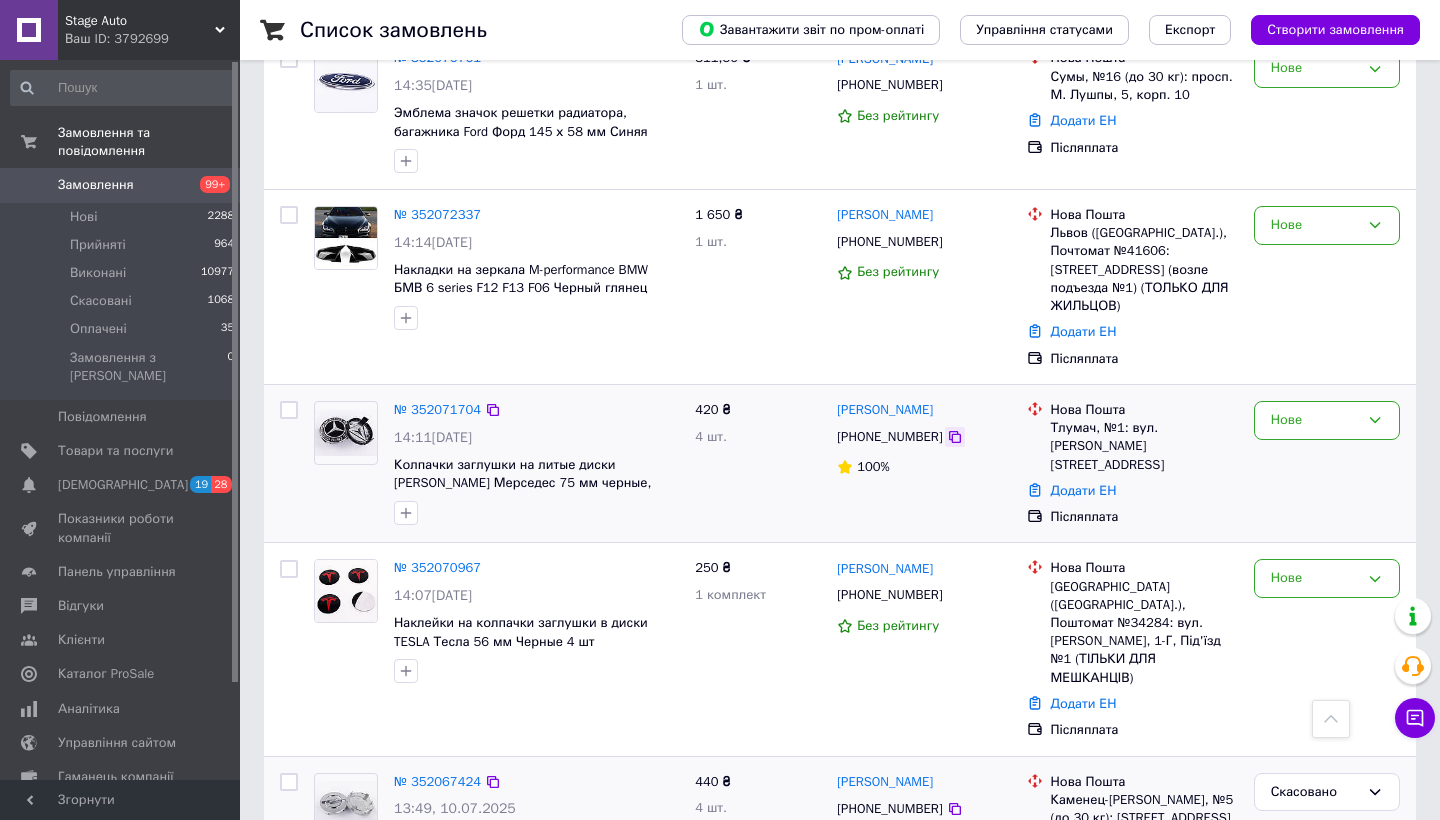 click 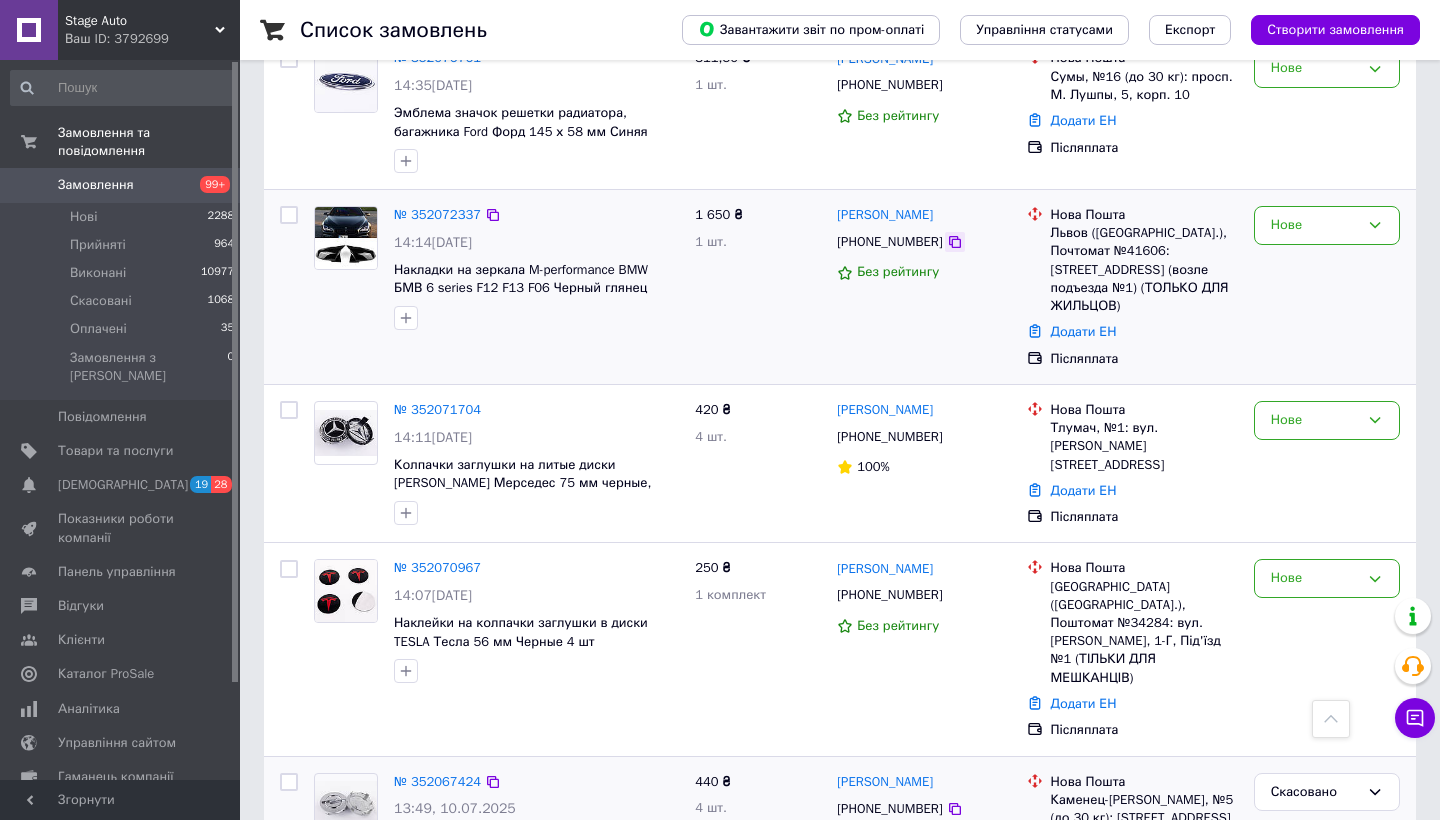 click 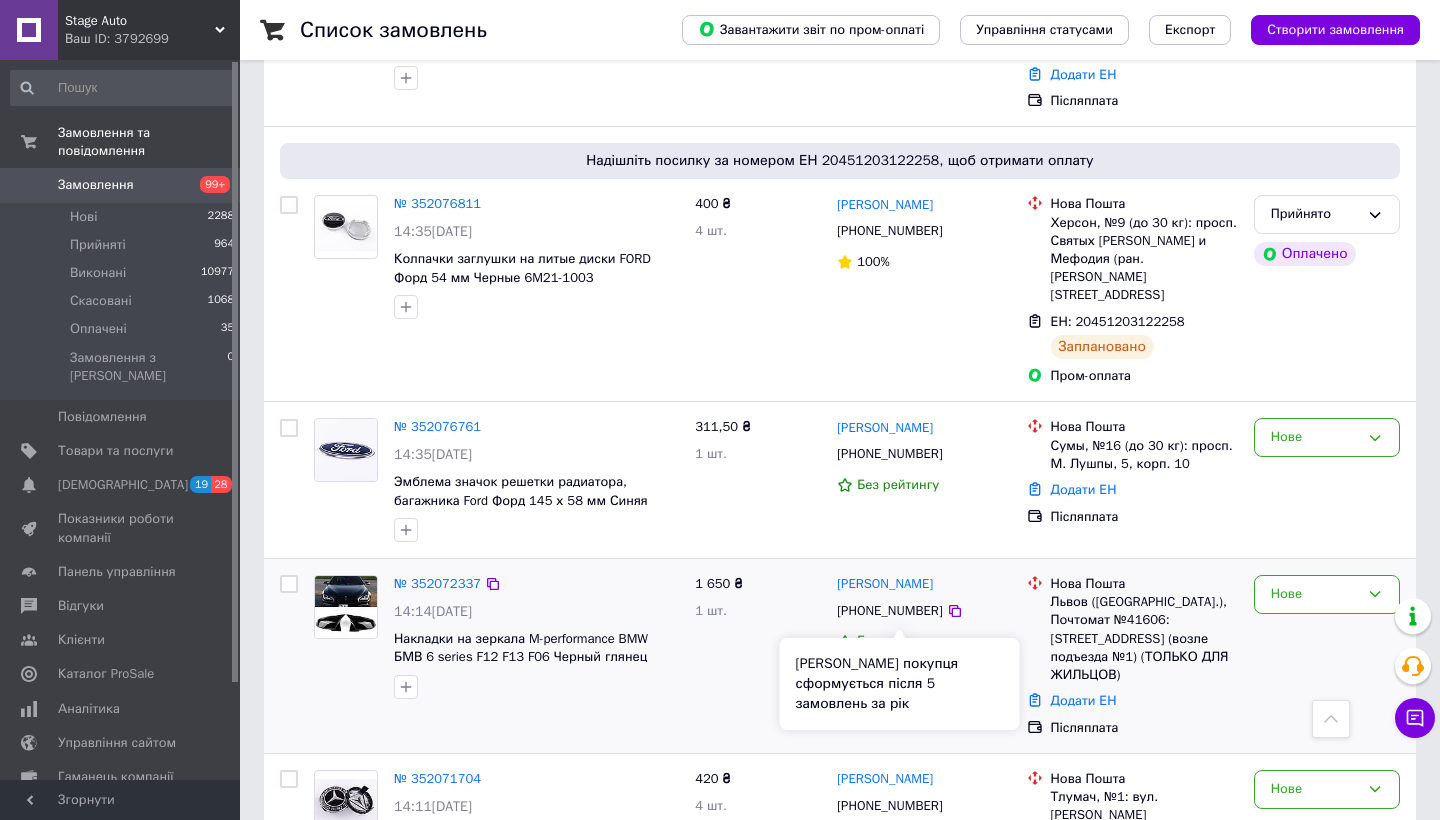 scroll, scrollTop: 316, scrollLeft: 0, axis: vertical 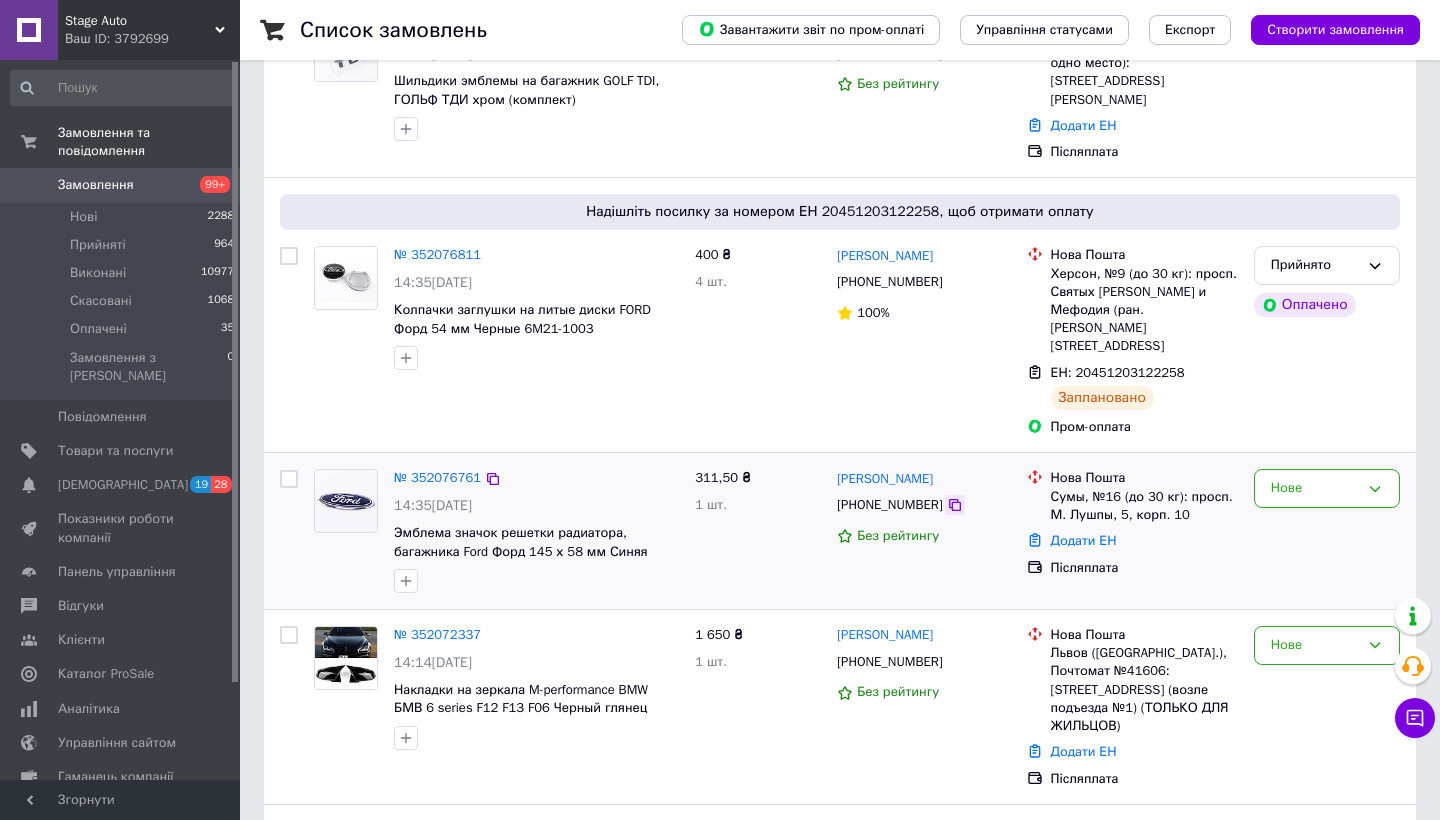 click 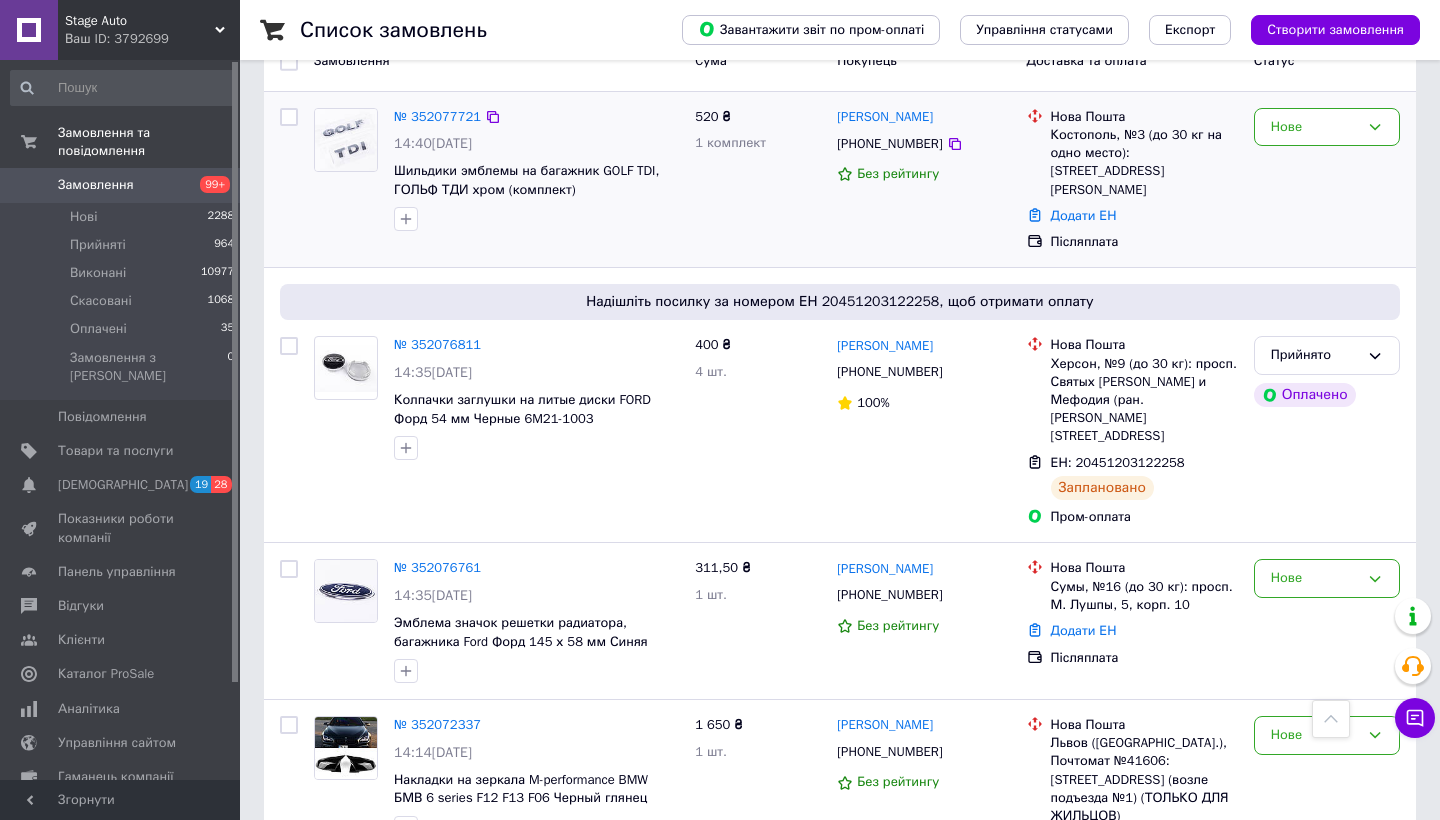 scroll, scrollTop: 155, scrollLeft: 0, axis: vertical 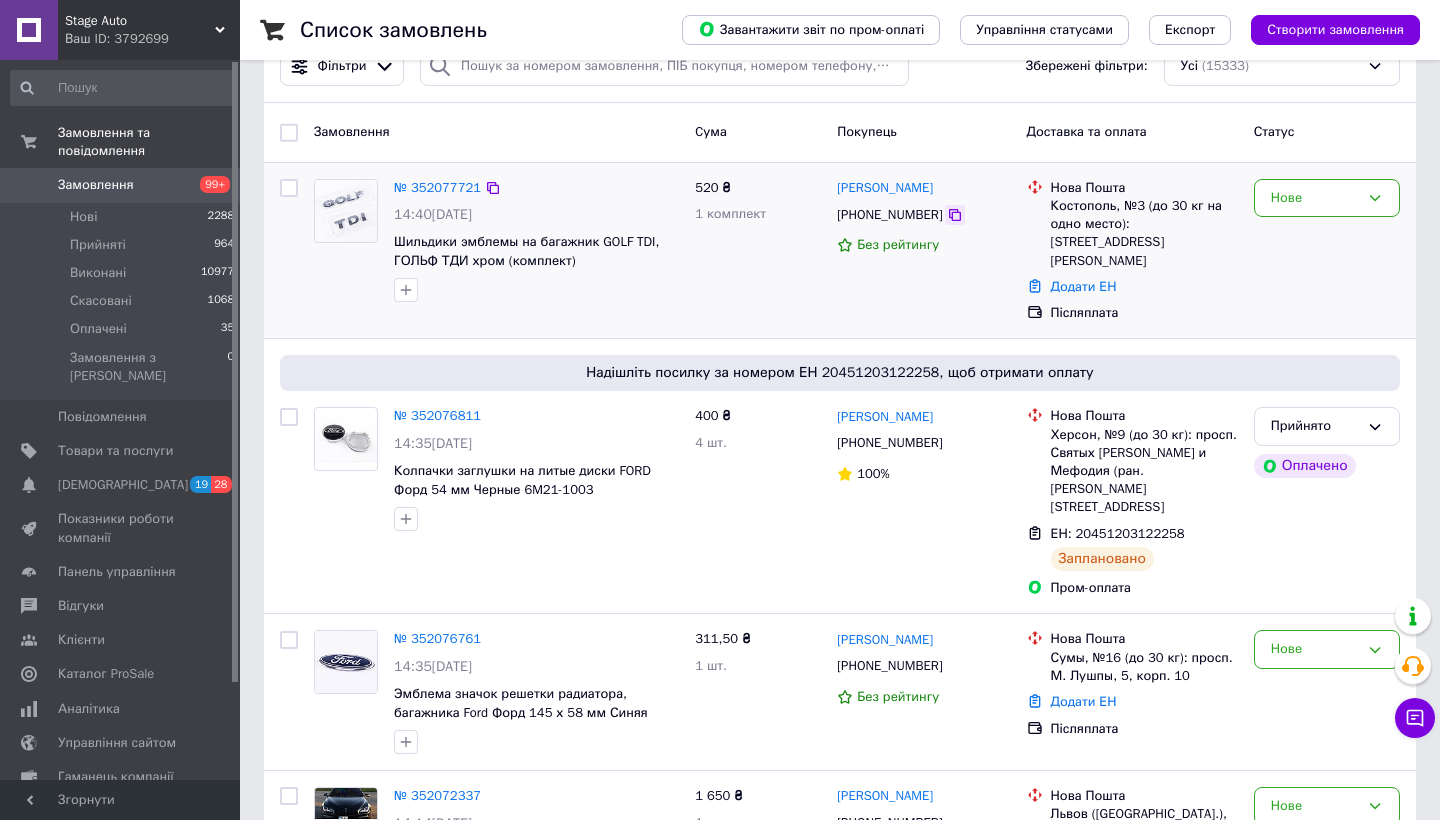 click 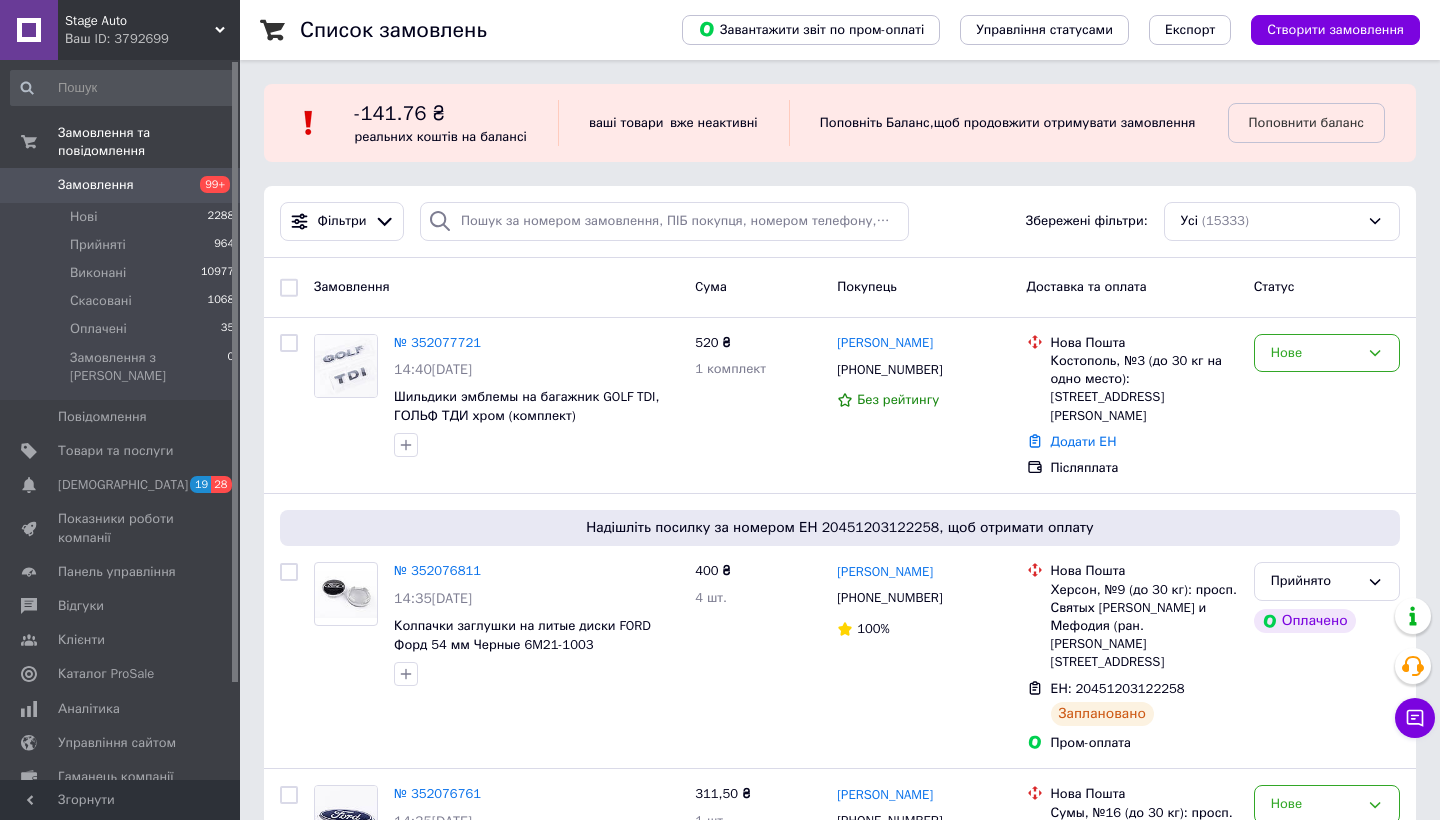 scroll, scrollTop: 0, scrollLeft: 0, axis: both 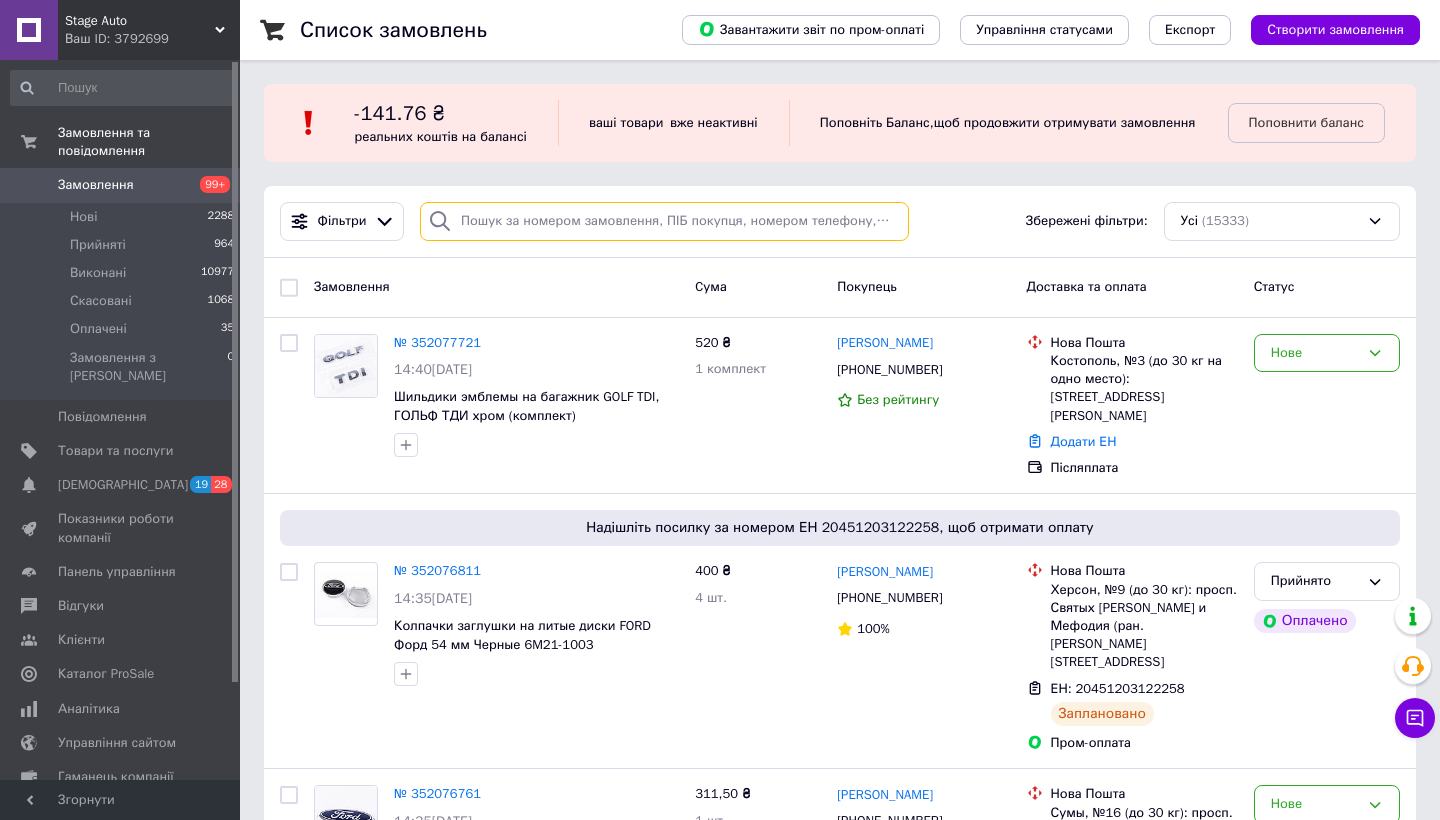 click at bounding box center (664, 221) 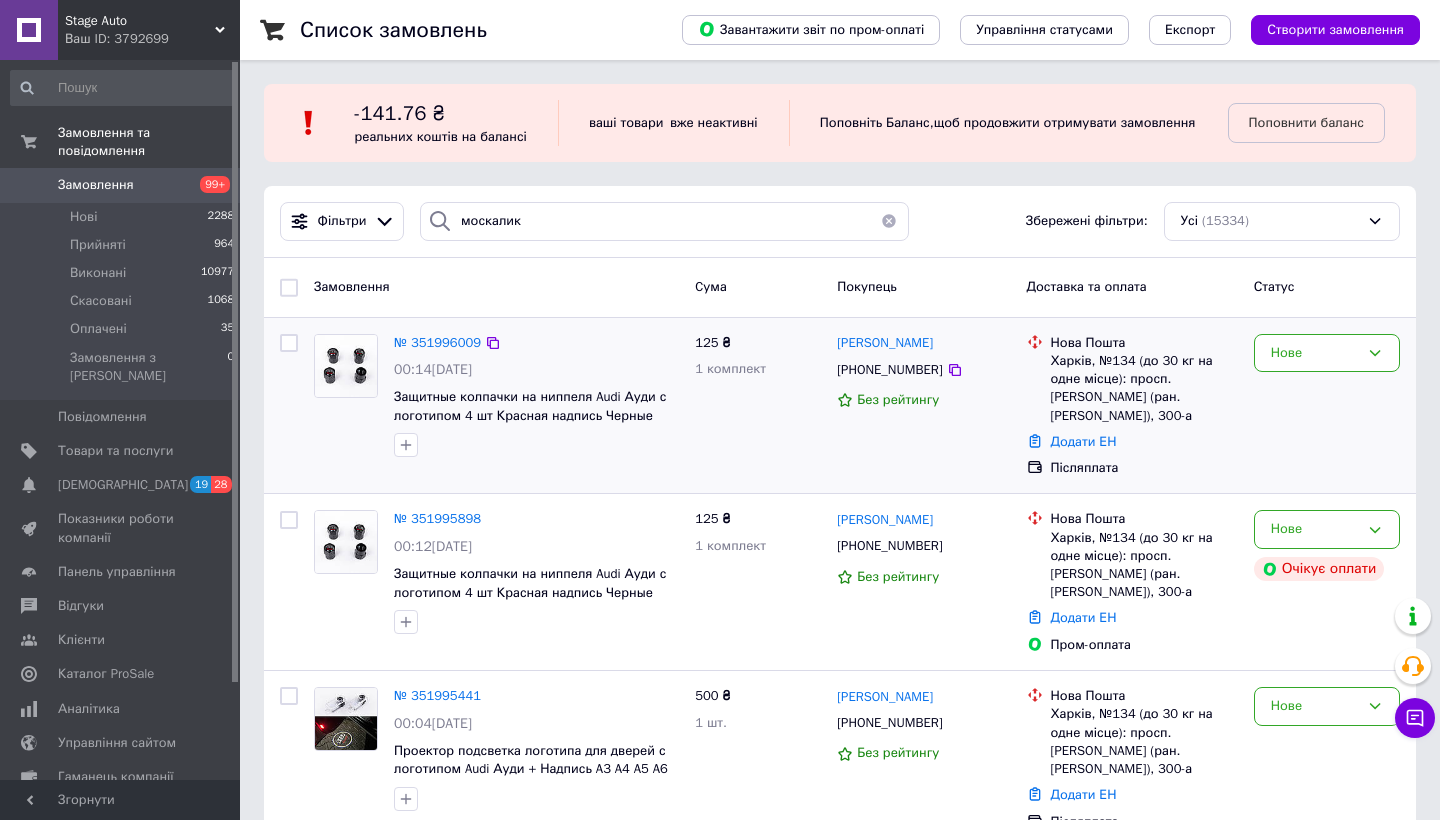 drag, startPoint x: 668, startPoint y: 236, endPoint x: 890, endPoint y: 389, distance: 269.6164 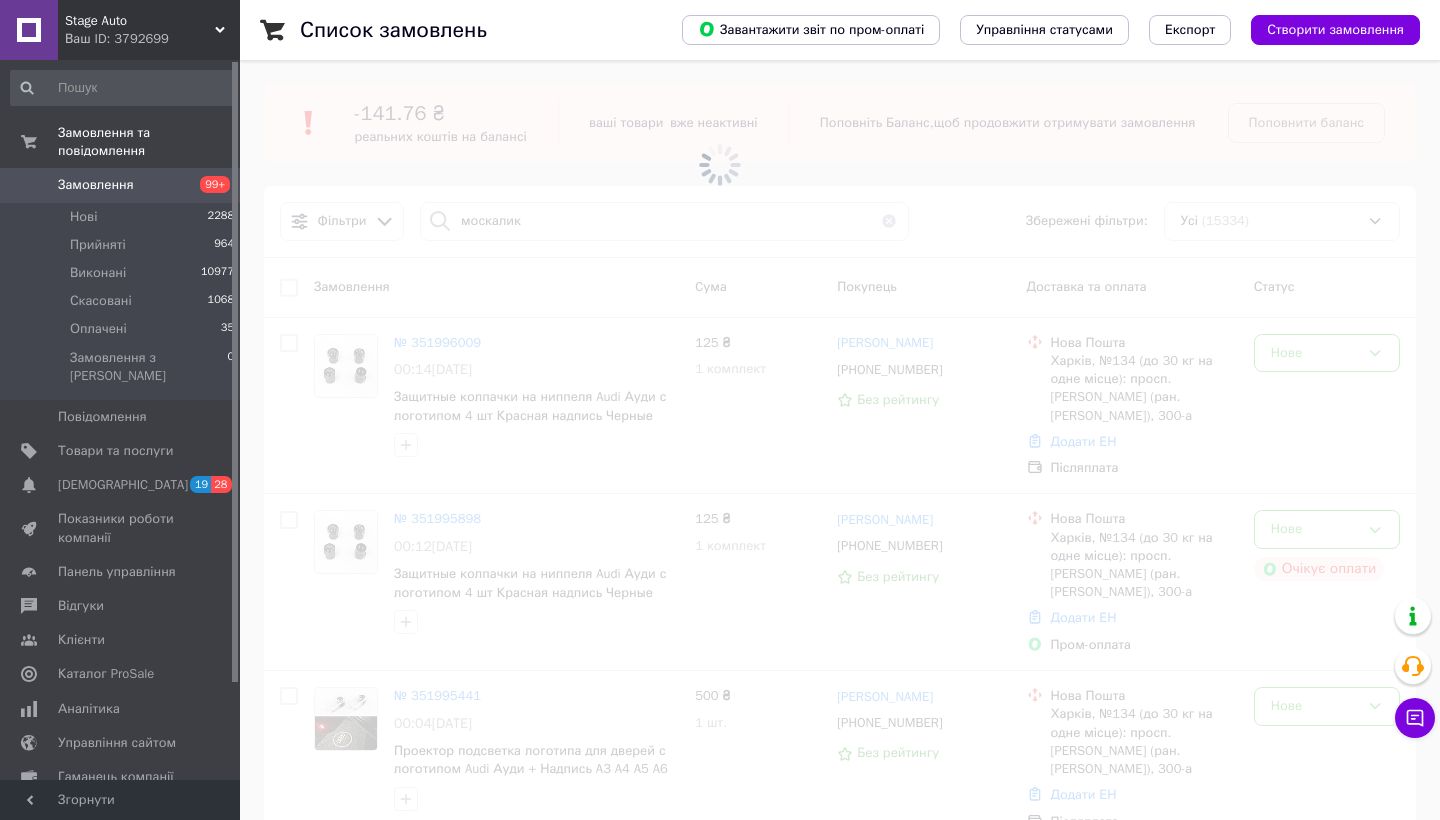 click at bounding box center [720, 410] 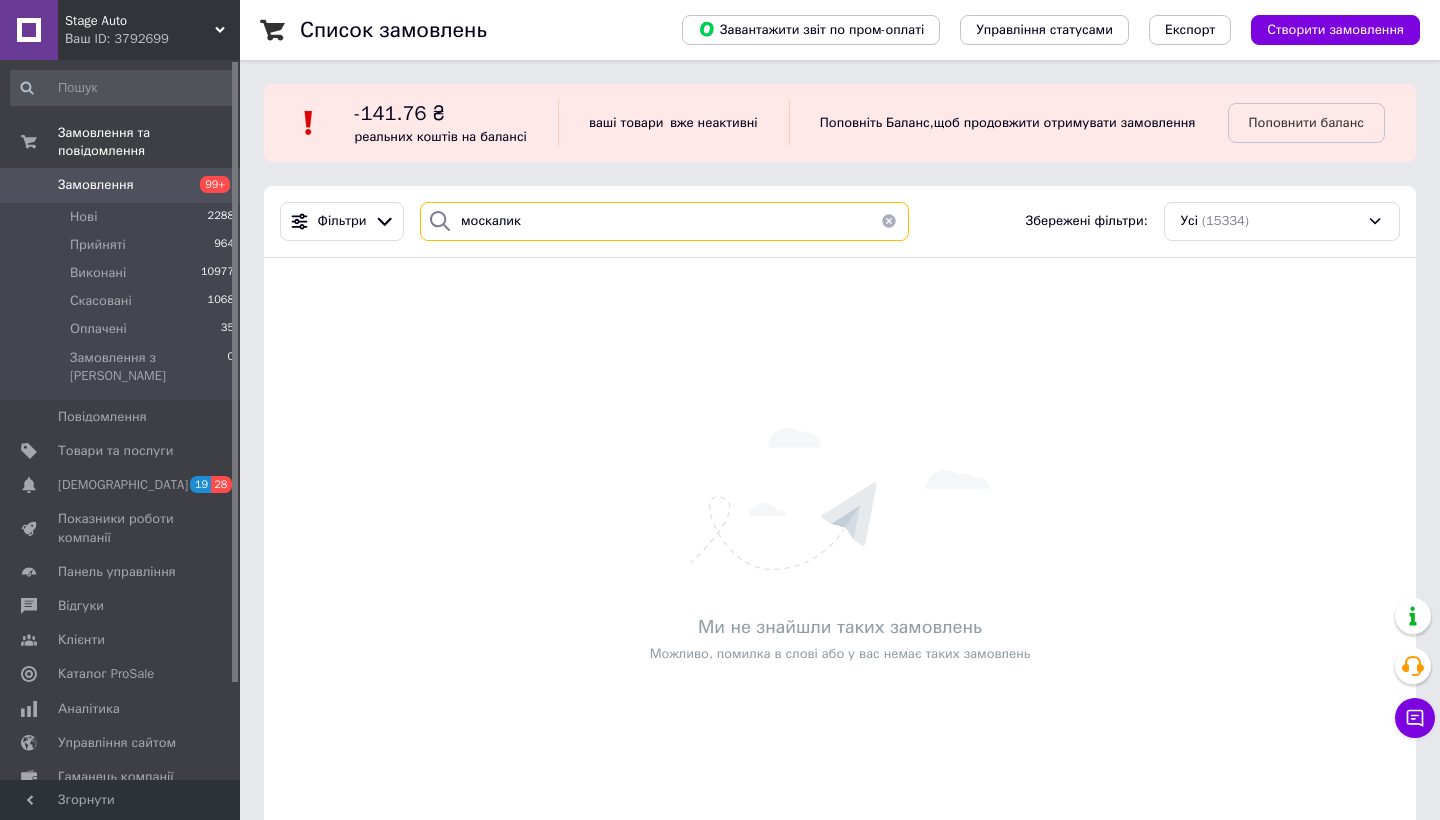 click on "москалик" at bounding box center (664, 221) 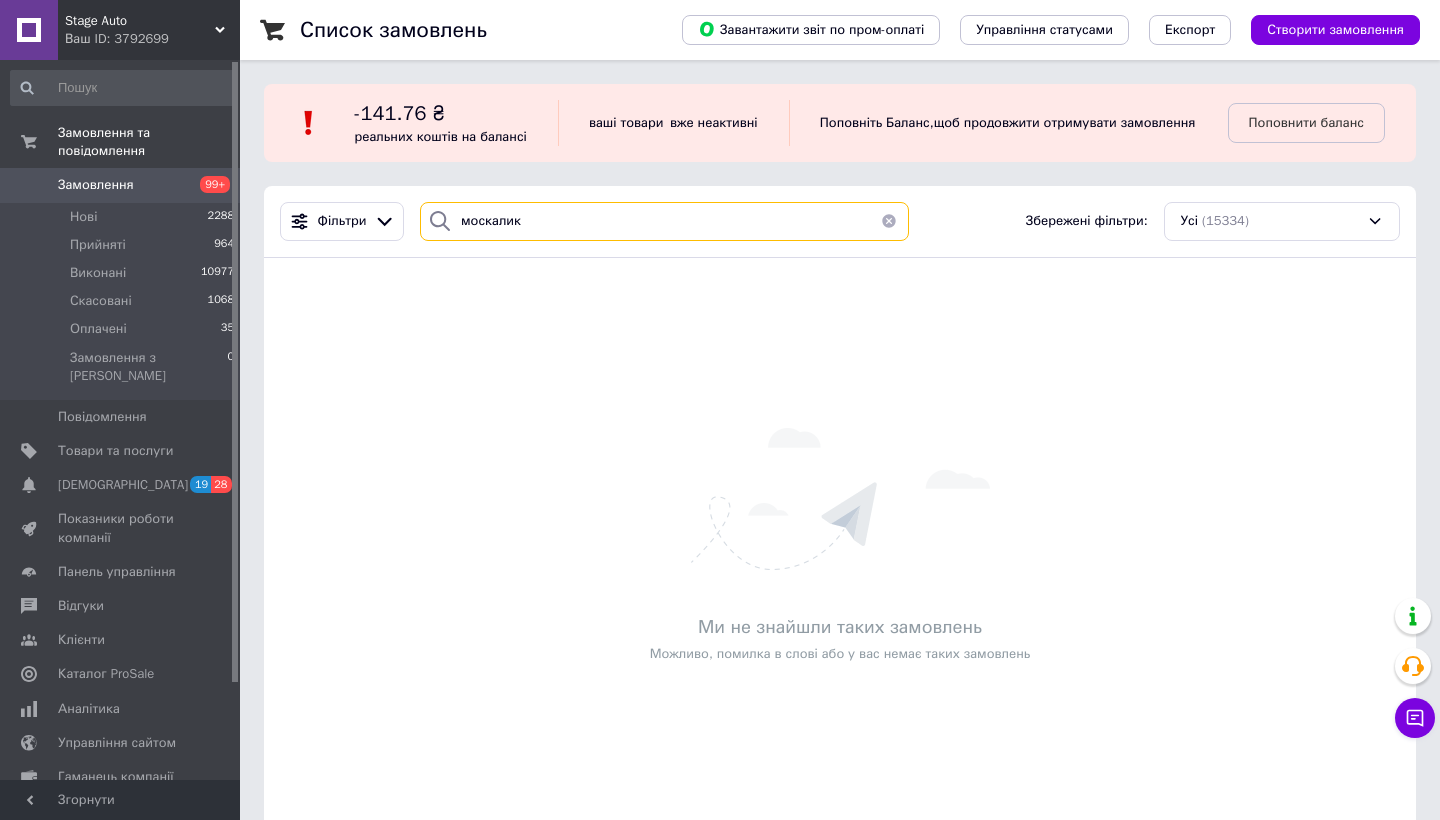 click on "москалик" at bounding box center (664, 221) 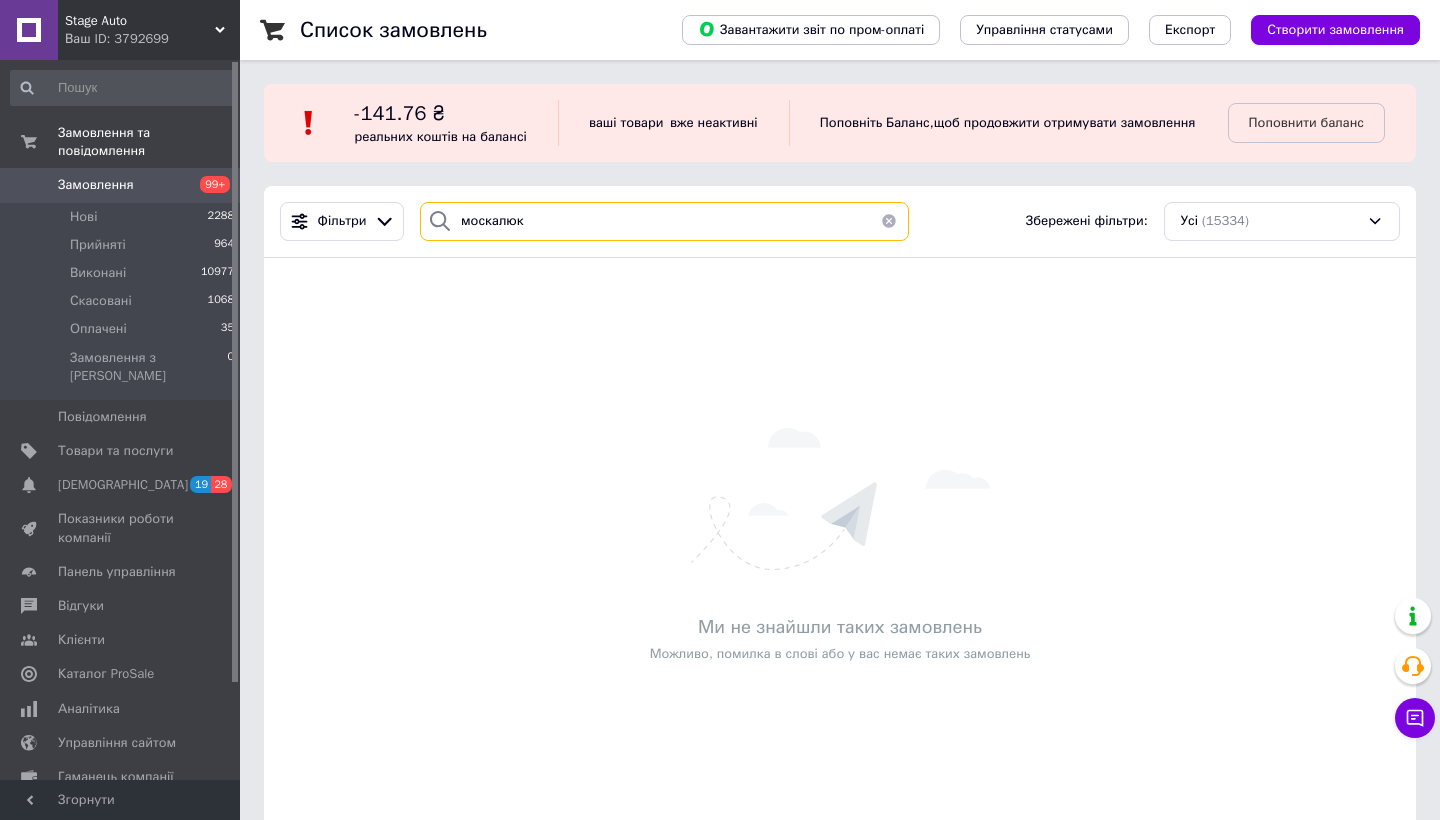 type on "москалюк" 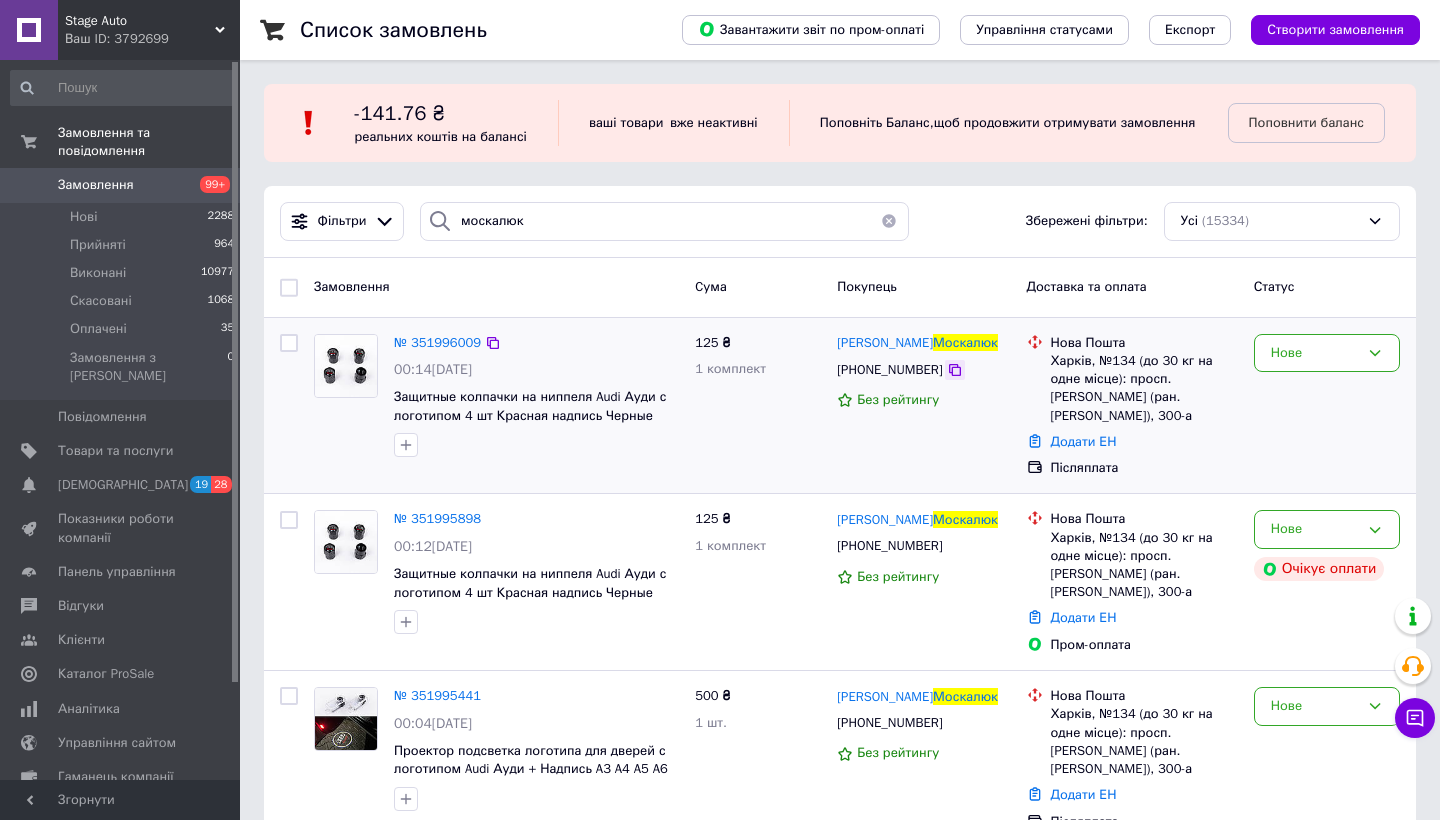 click 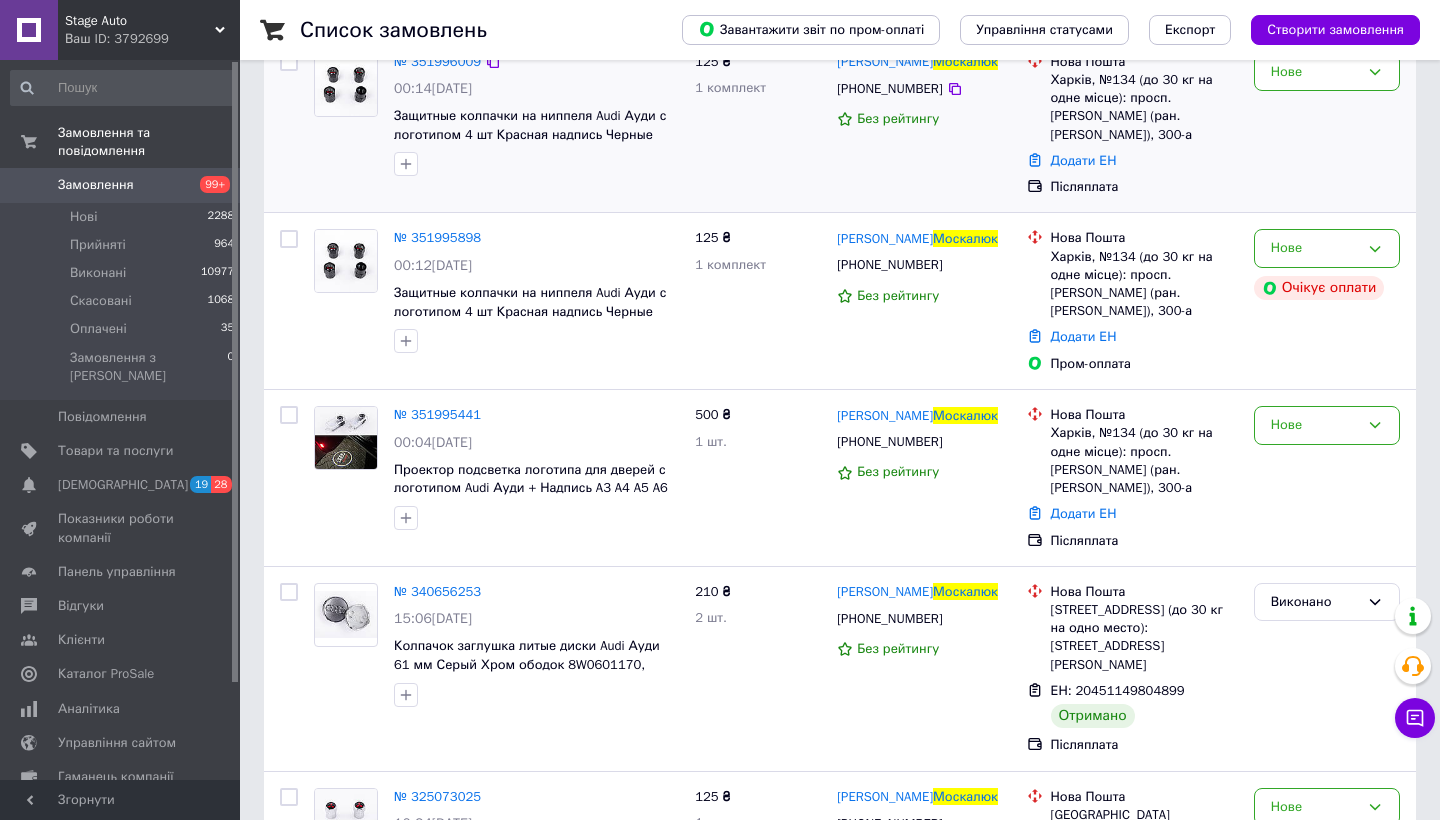 scroll, scrollTop: 287, scrollLeft: 0, axis: vertical 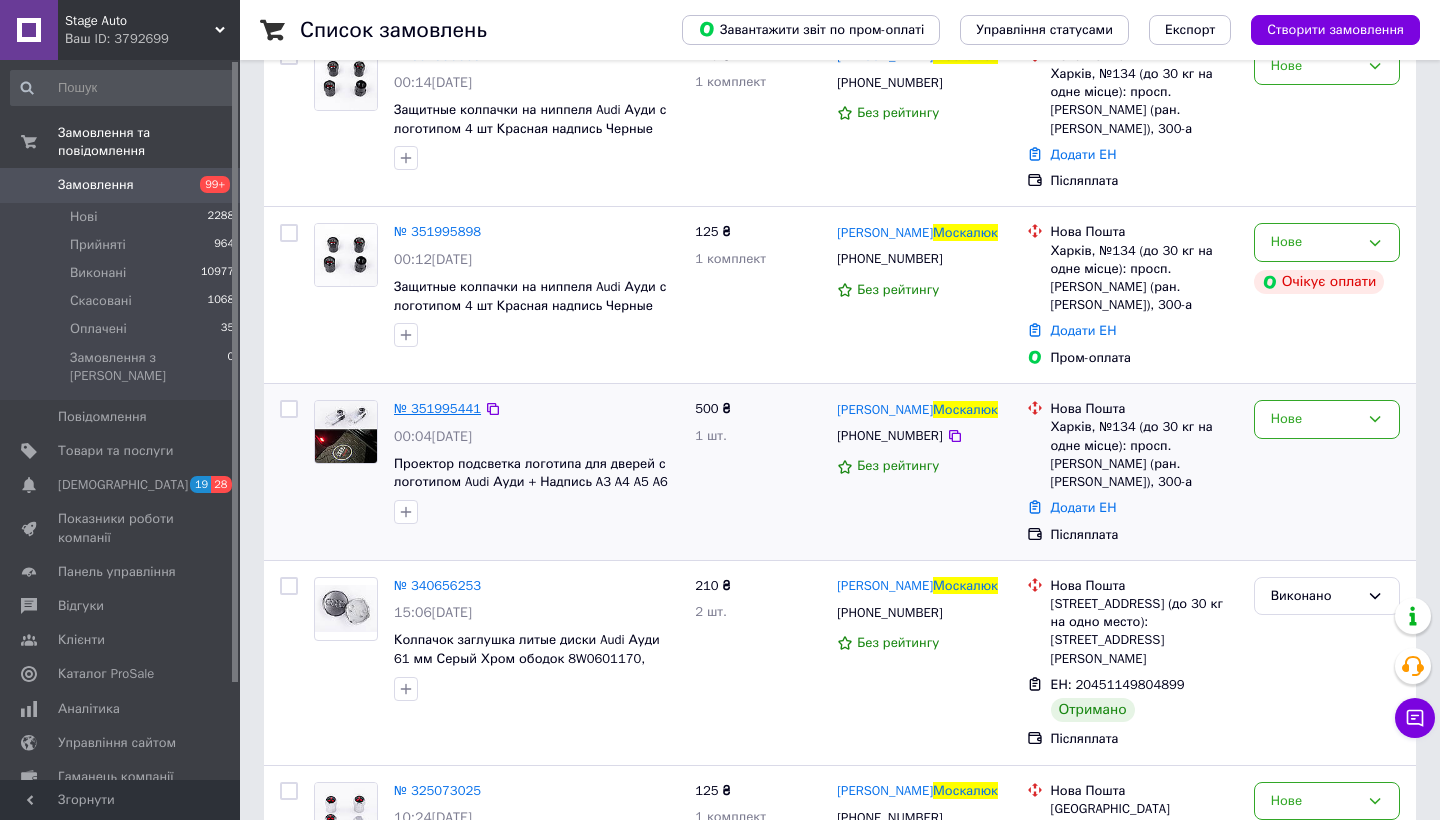 click on "№ 351995441" at bounding box center [437, 408] 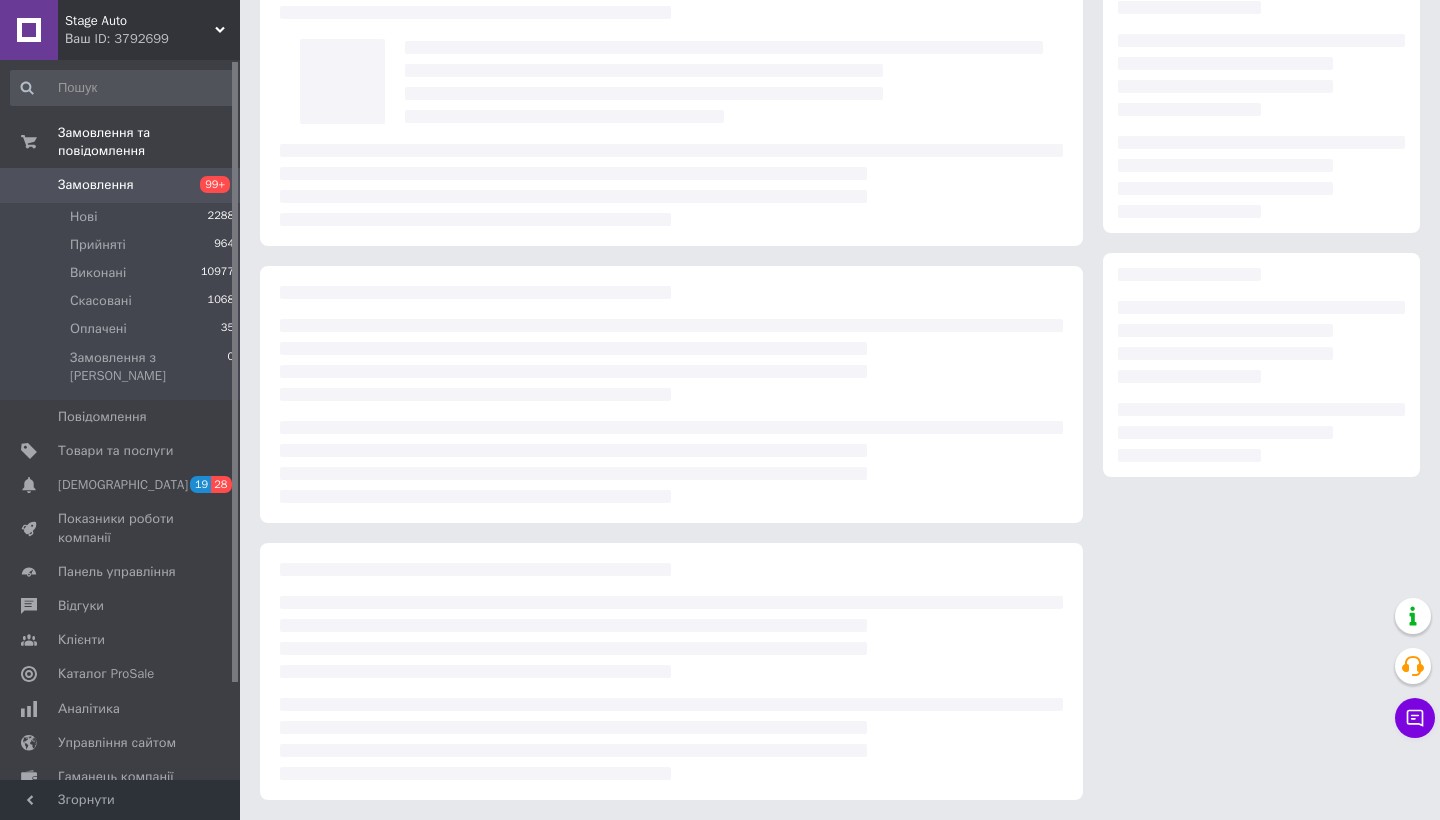 scroll, scrollTop: 0, scrollLeft: 0, axis: both 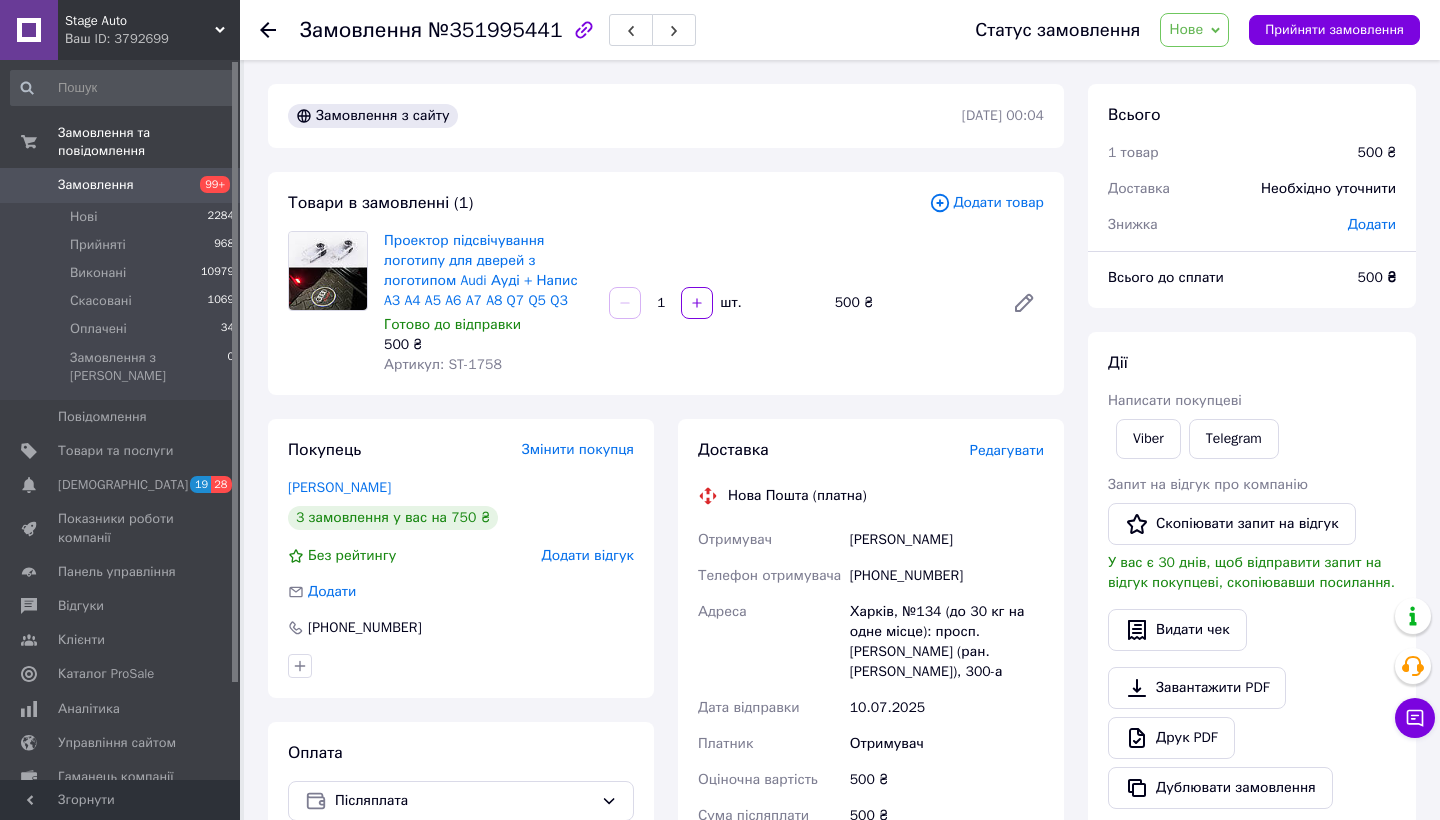 click on "Додати товар" at bounding box center [986, 203] 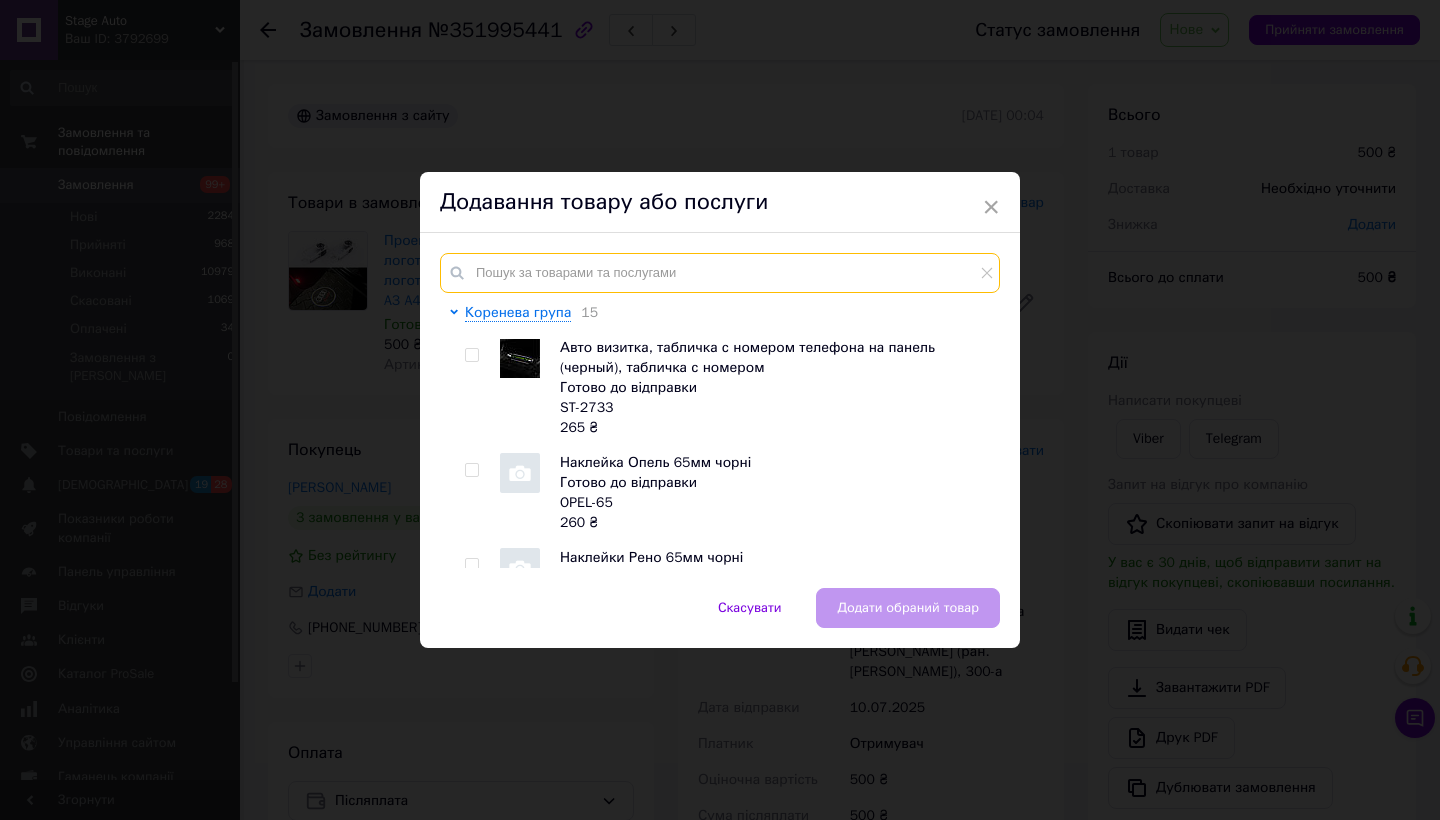 click at bounding box center (720, 273) 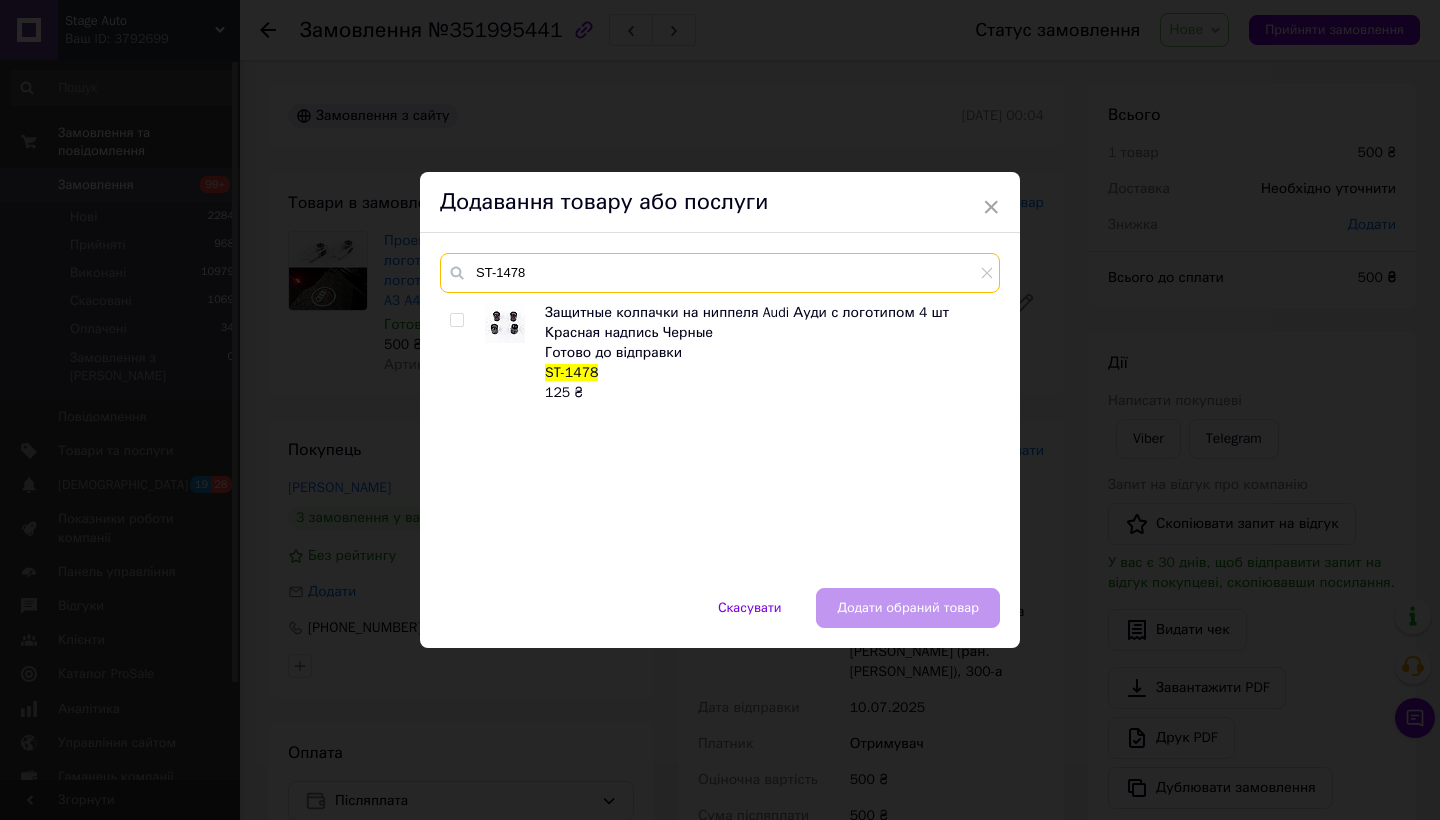 type on "ST-1478" 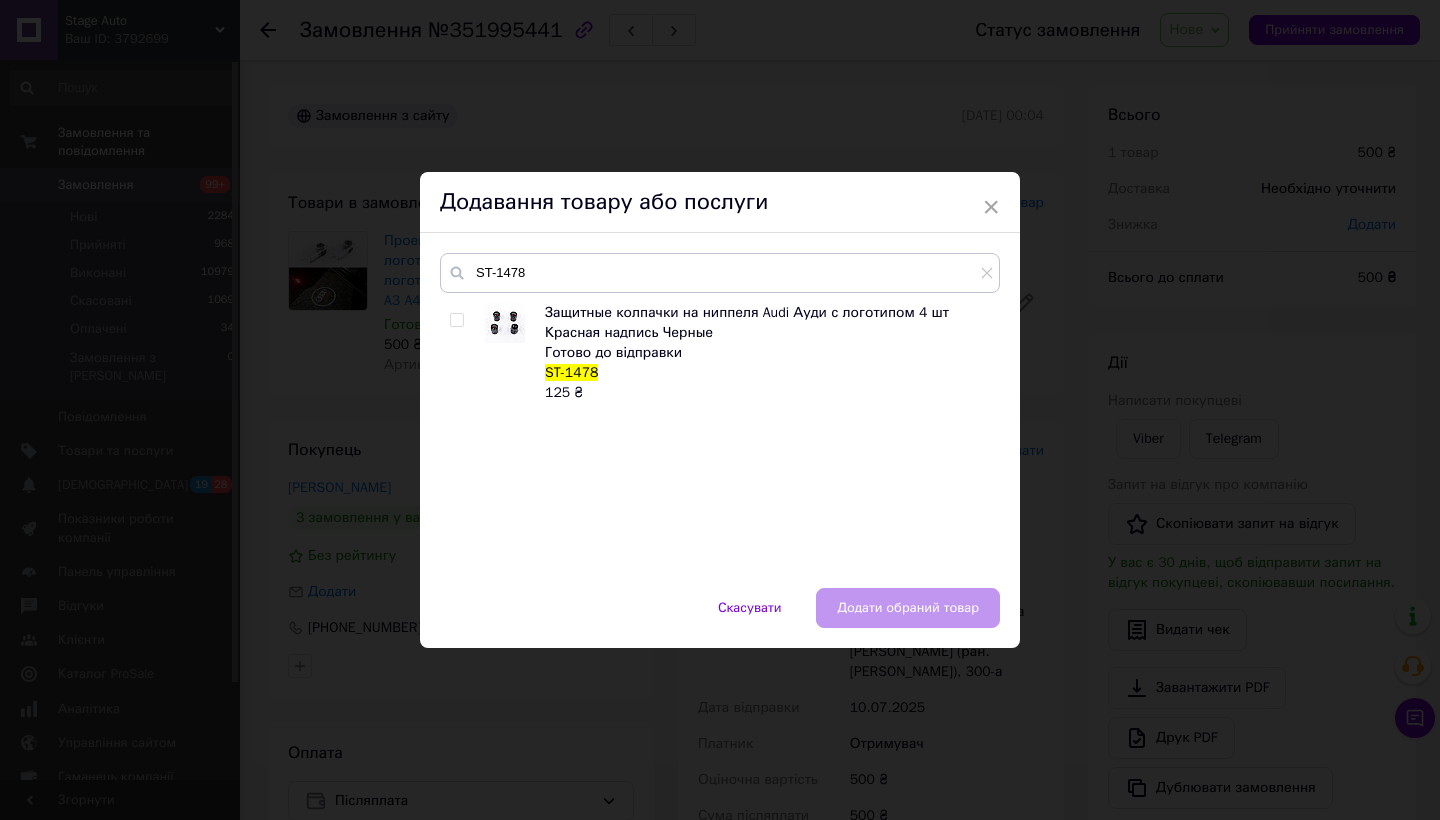 click at bounding box center [456, 320] 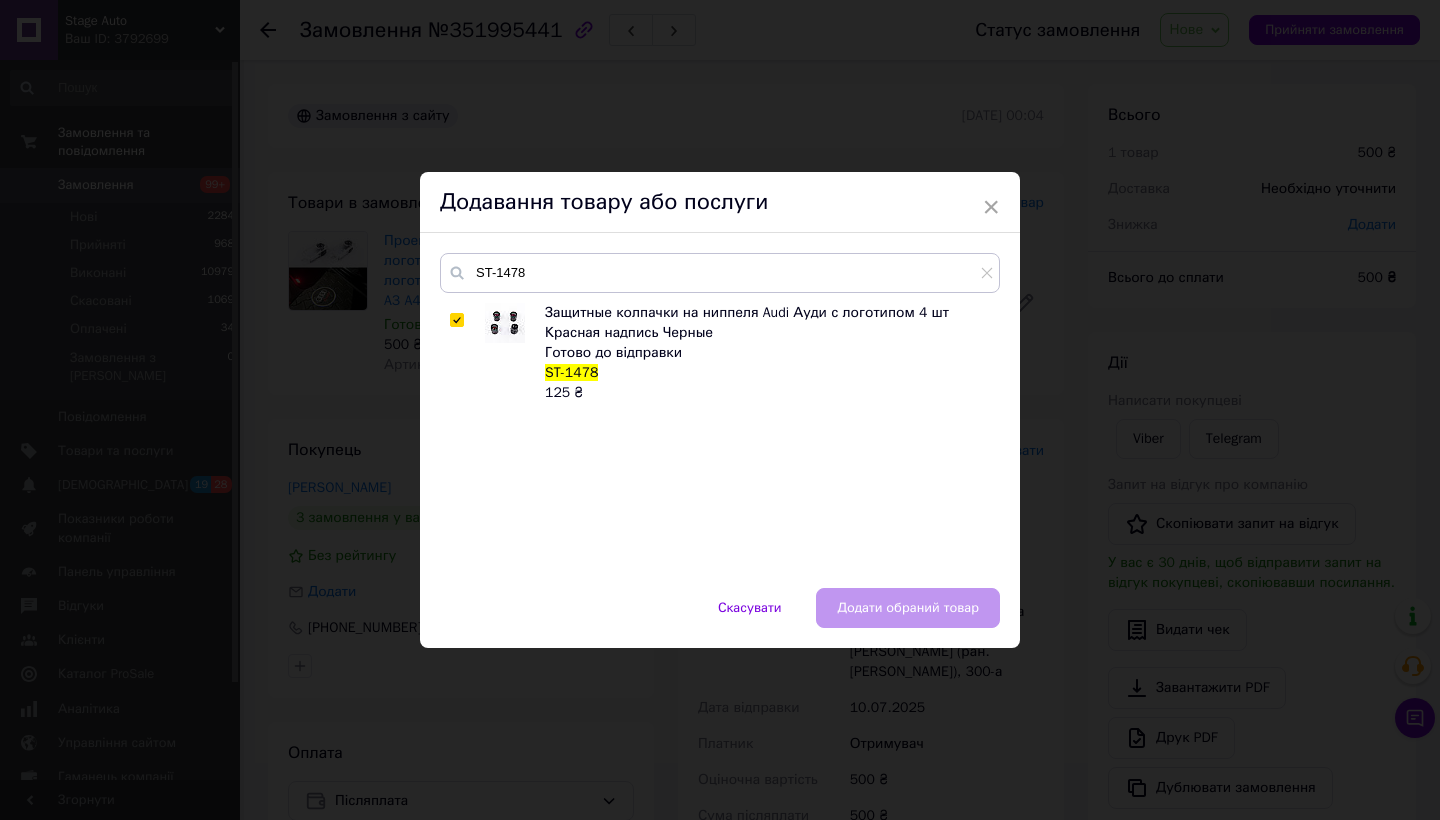 checkbox on "true" 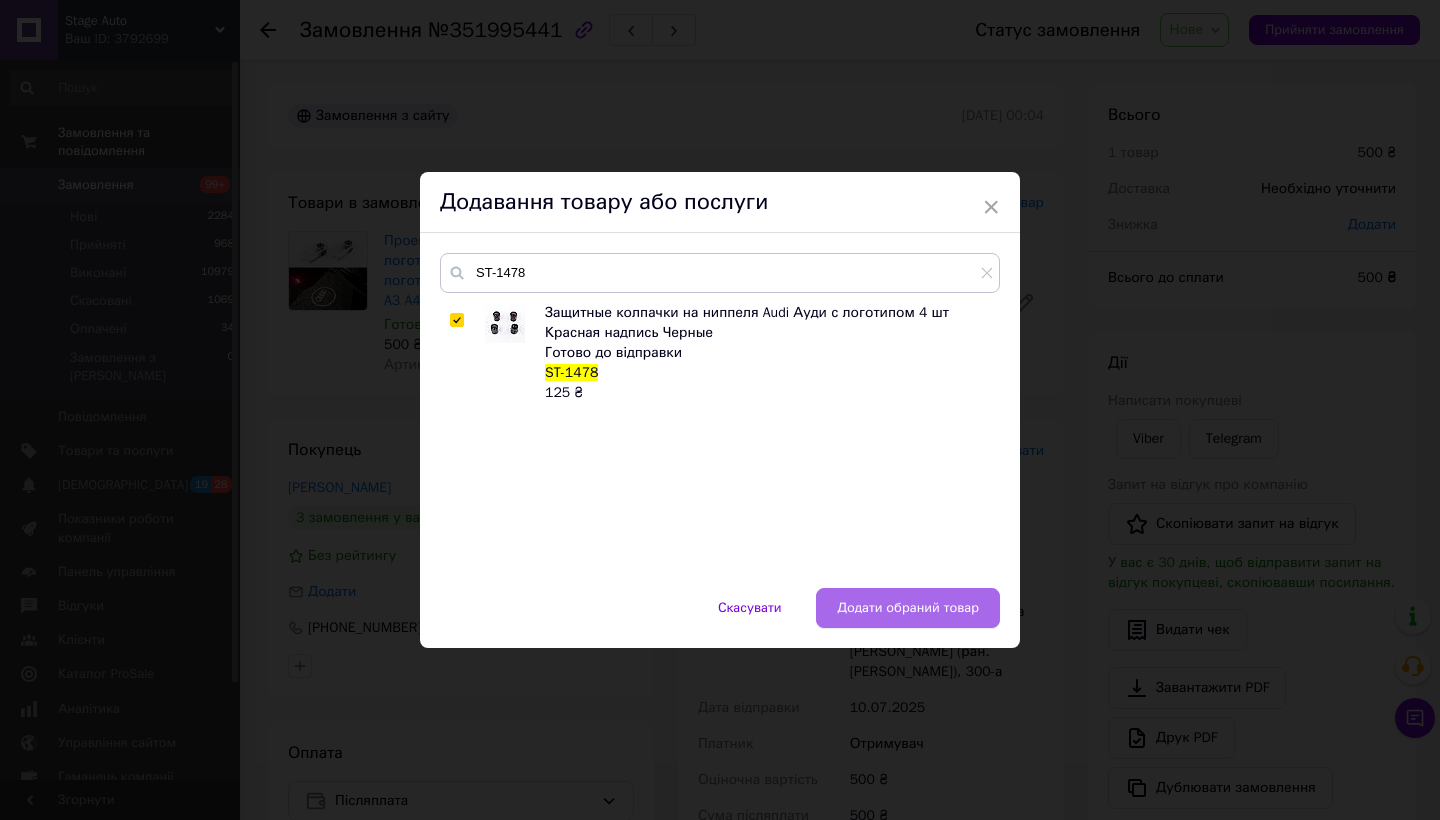 click on "Додати обраний товар" at bounding box center [908, 608] 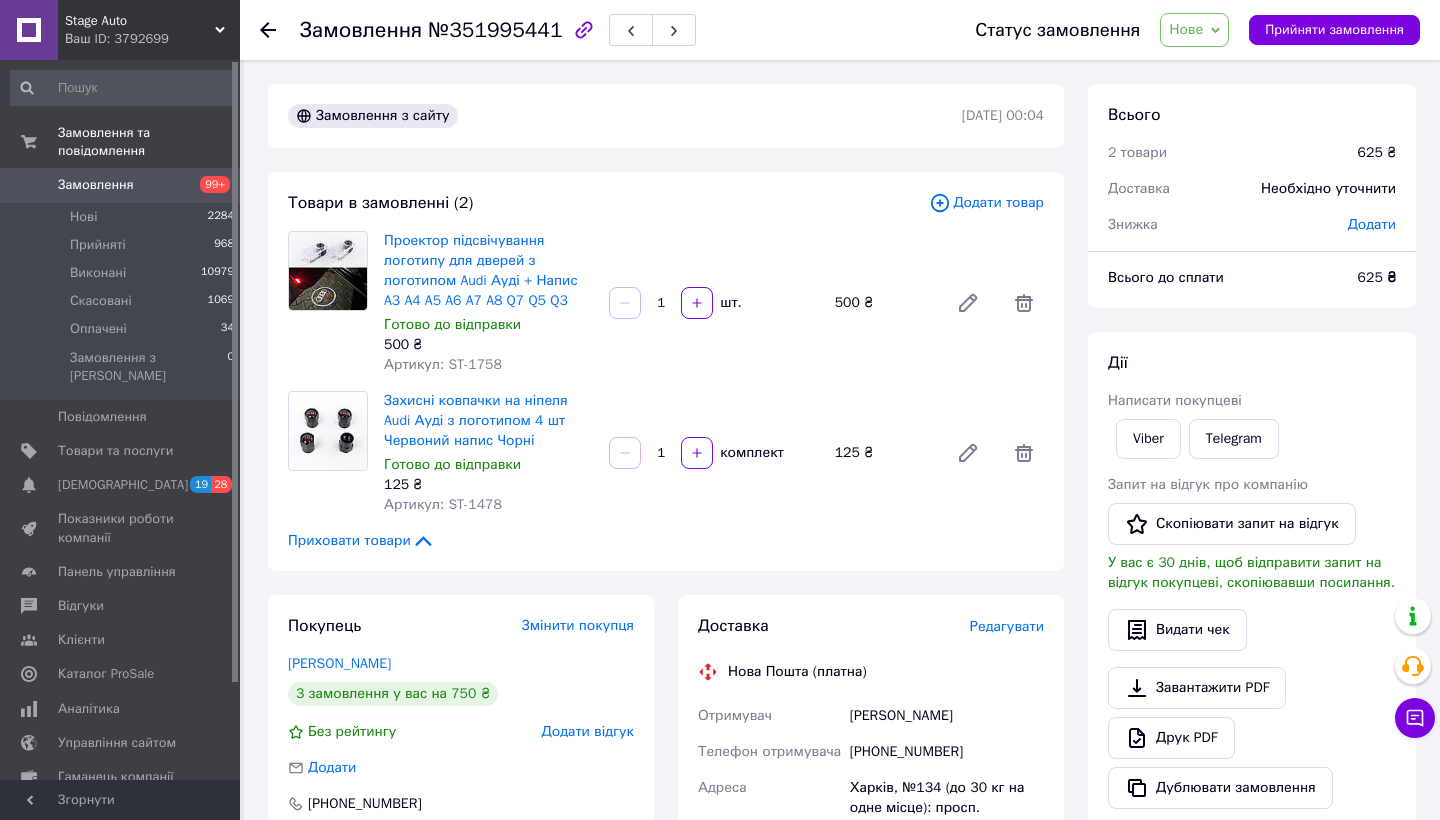 click on "Замовлення 99+" at bounding box center (123, 185) 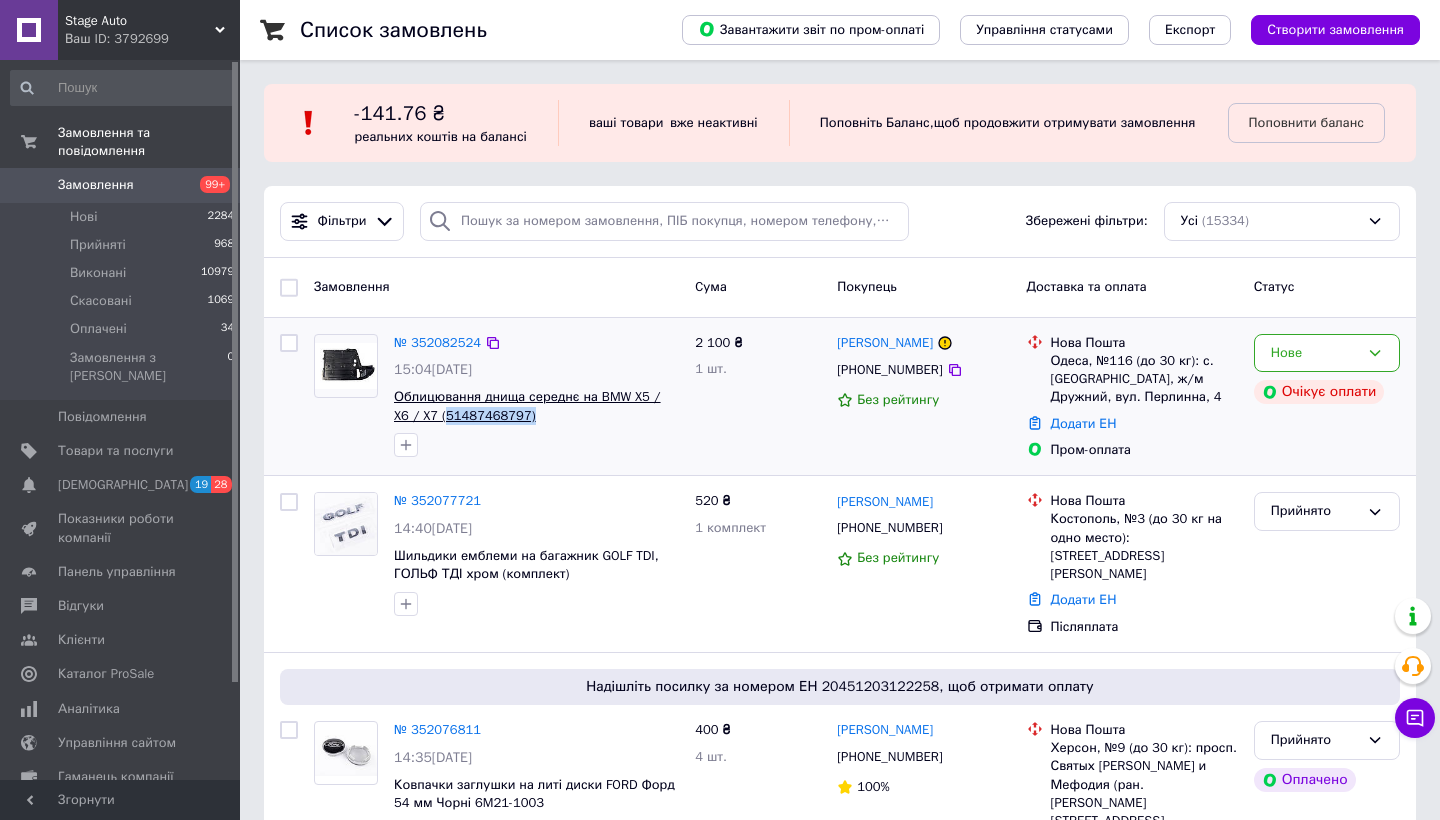 drag, startPoint x: 543, startPoint y: 436, endPoint x: 448, endPoint y: 434, distance: 95.02105 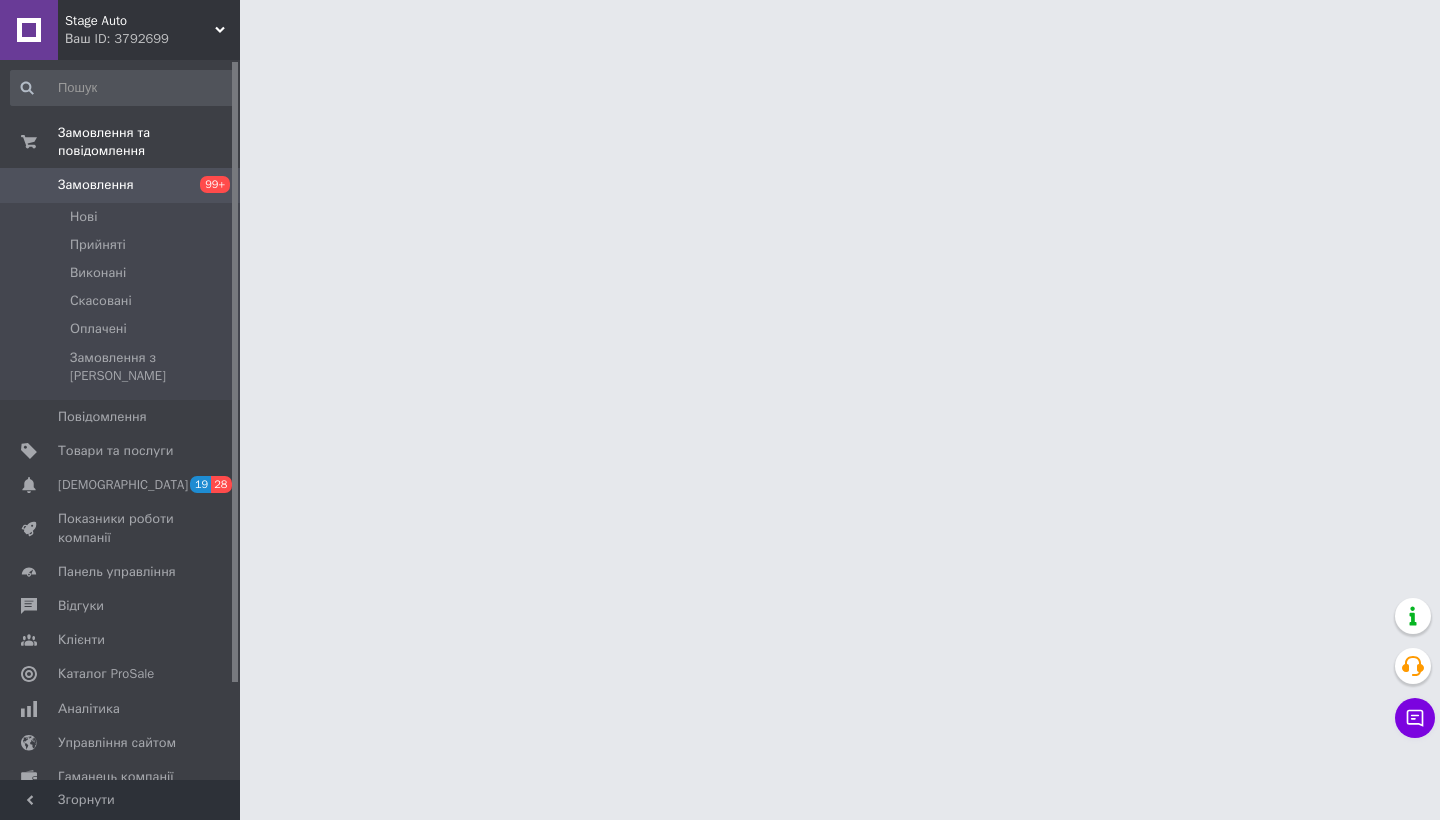 scroll, scrollTop: 0, scrollLeft: 0, axis: both 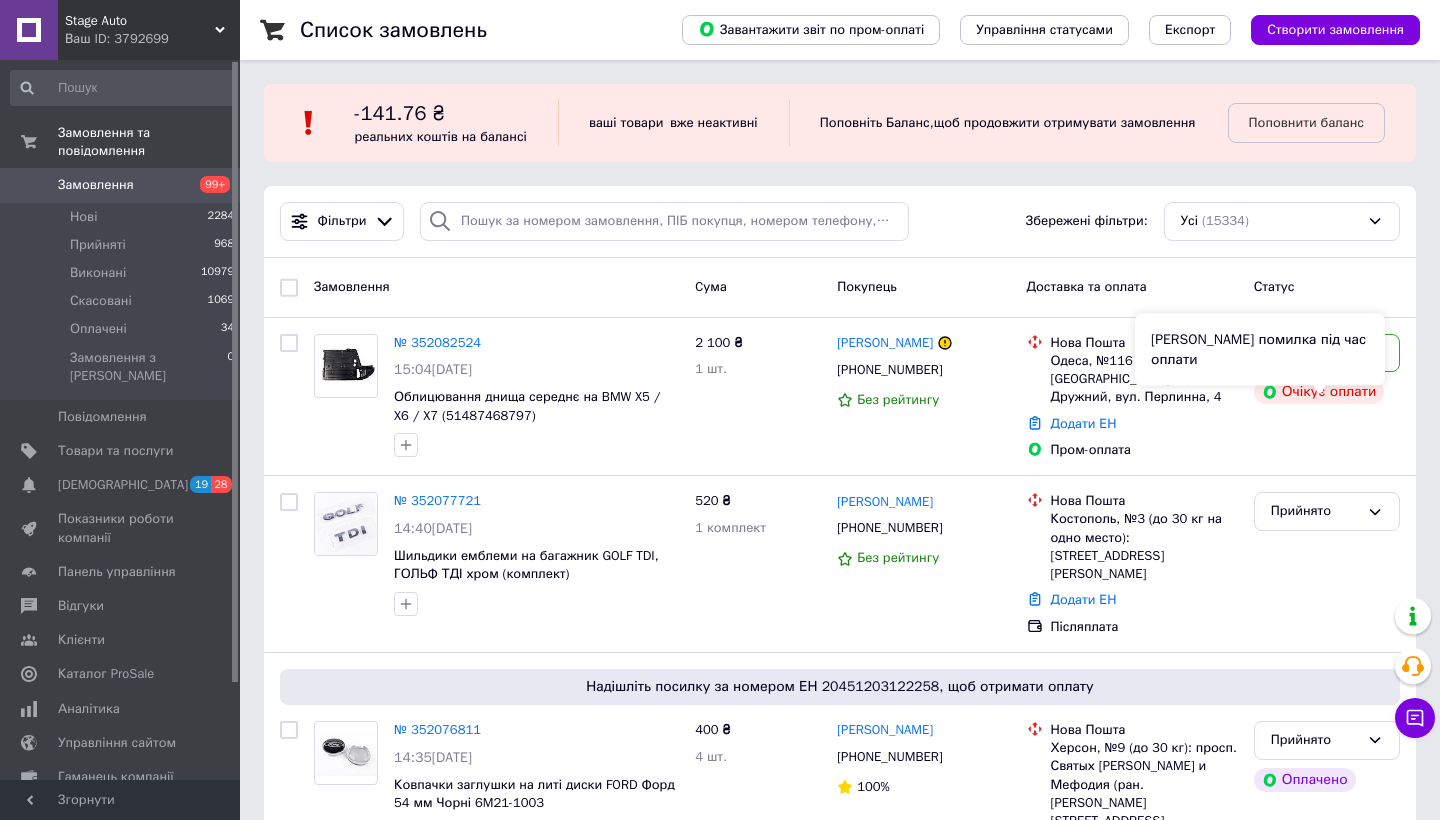 click on "Сталася помилка під час оплати" at bounding box center [1260, 350] 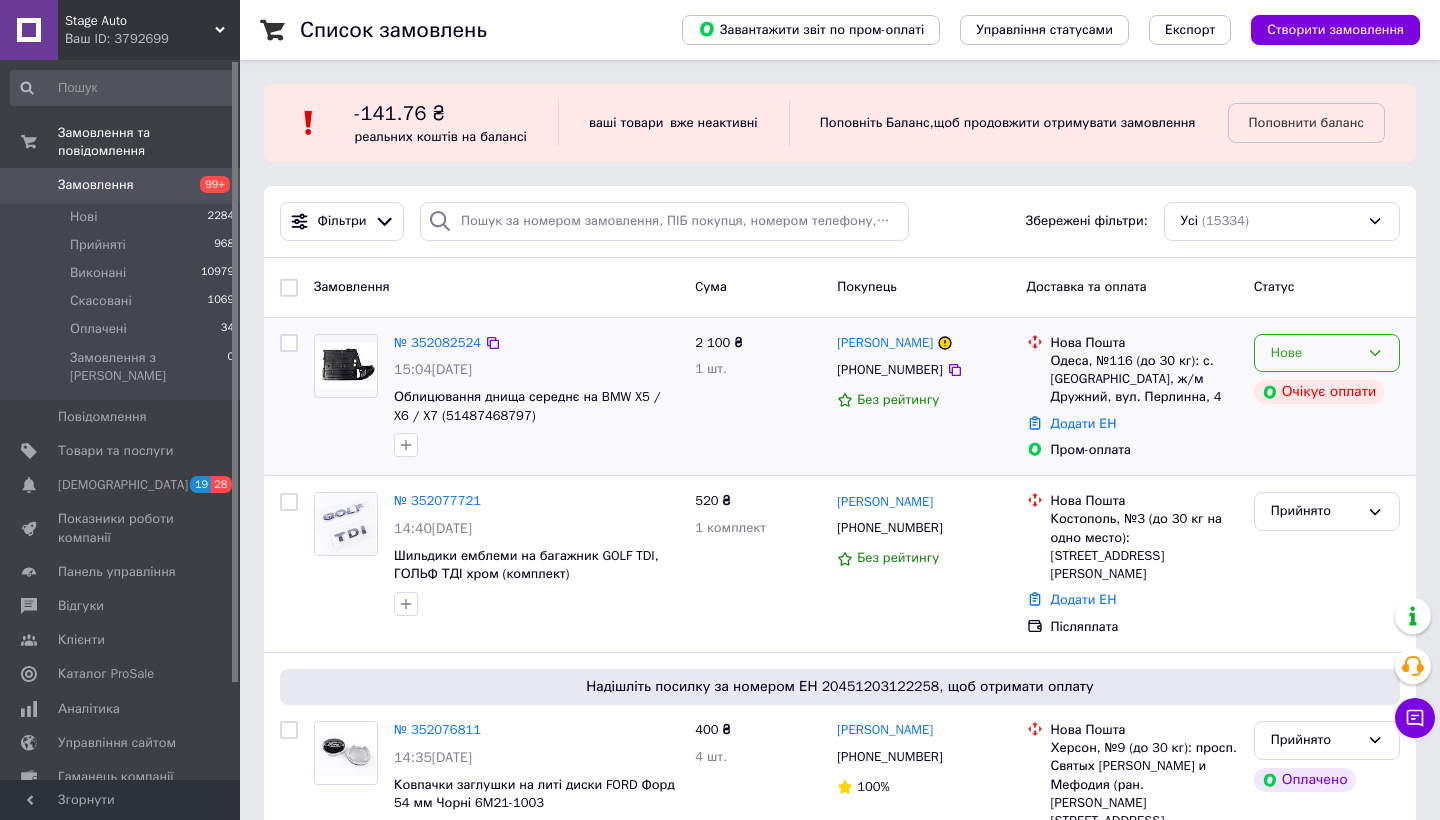 click 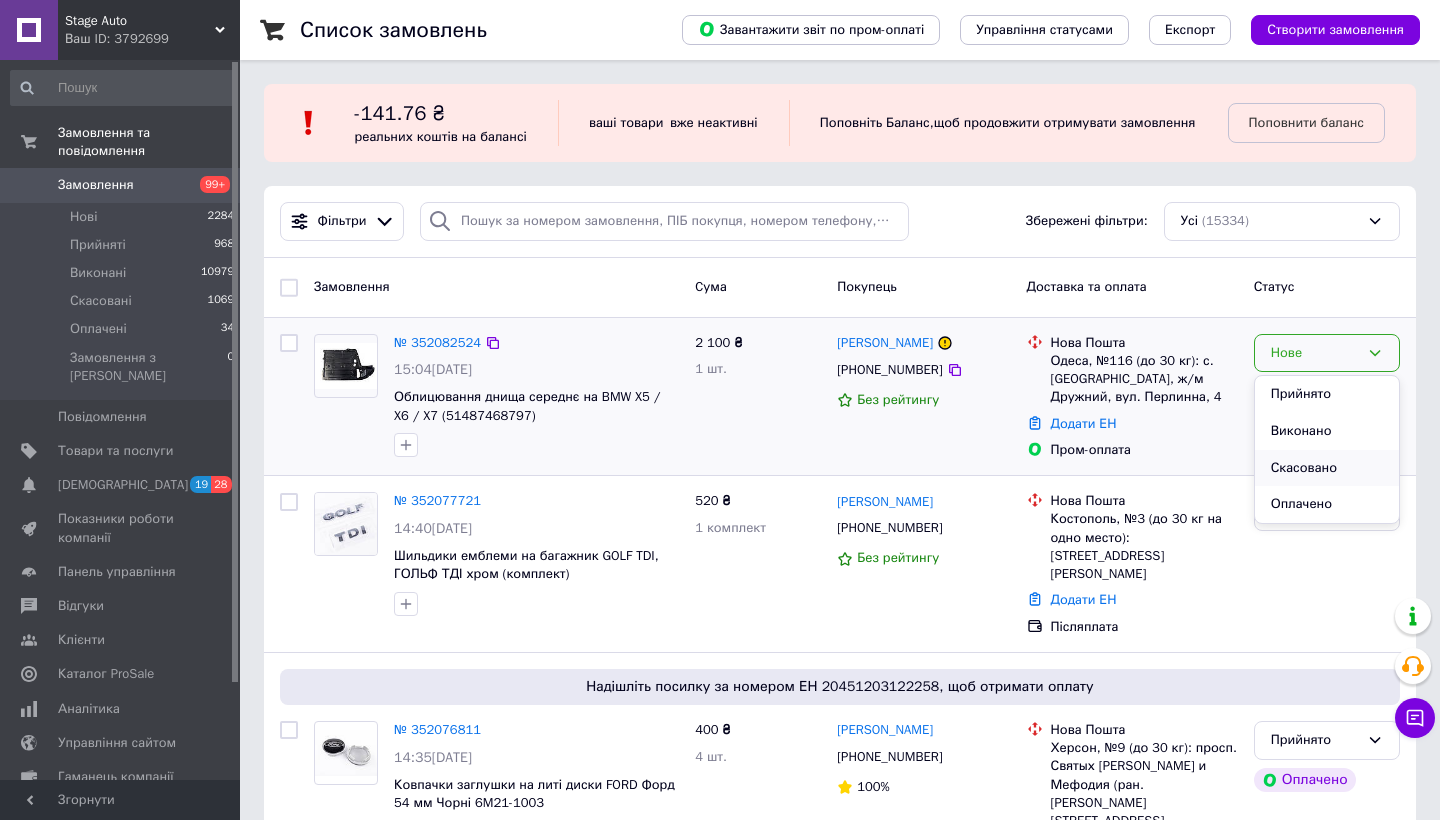 click on "Скасовано" at bounding box center (1327, 468) 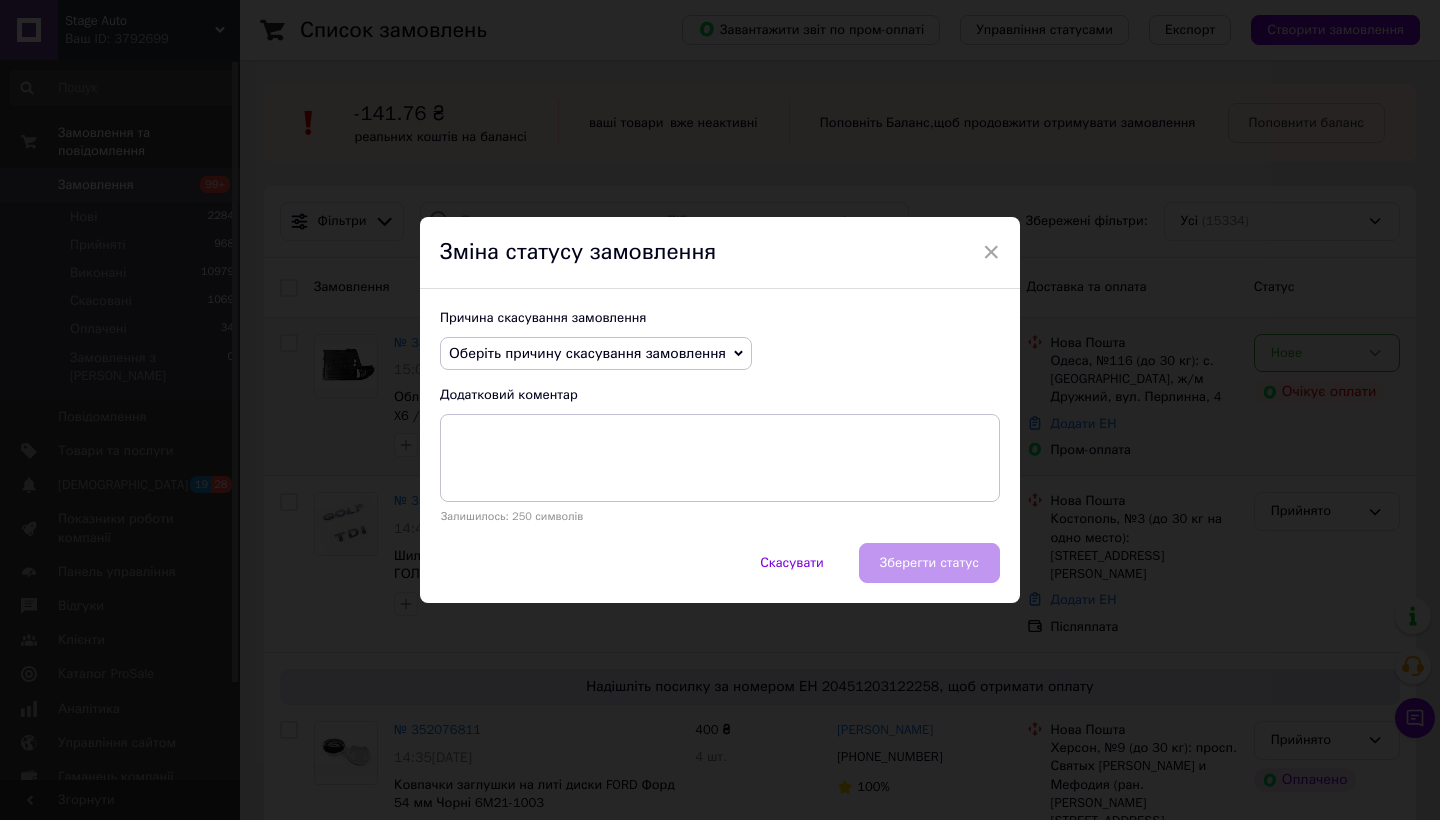 click on "Оберіть причину скасування замовлення" at bounding box center [587, 353] 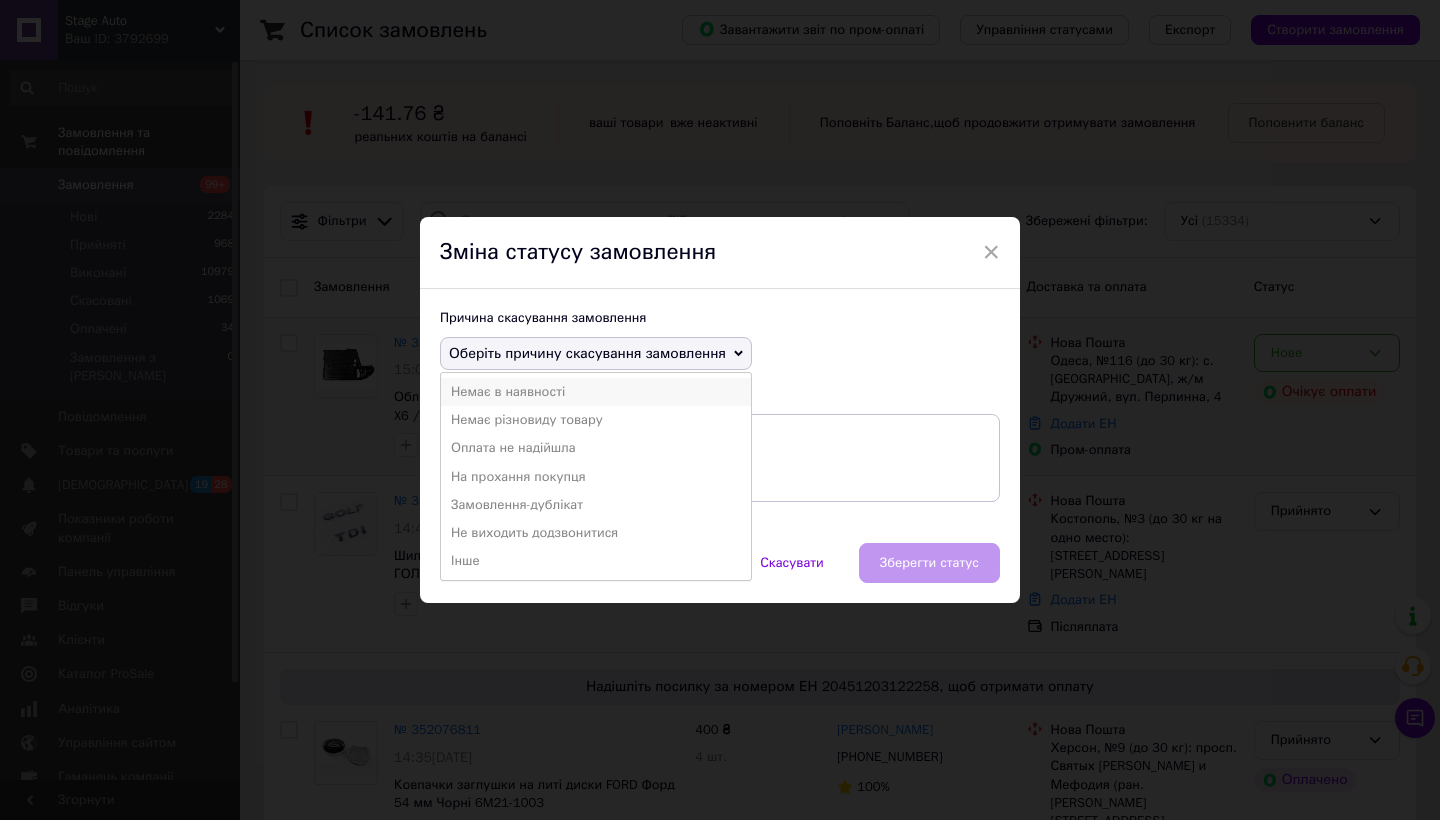 click on "Немає в наявності" at bounding box center (596, 392) 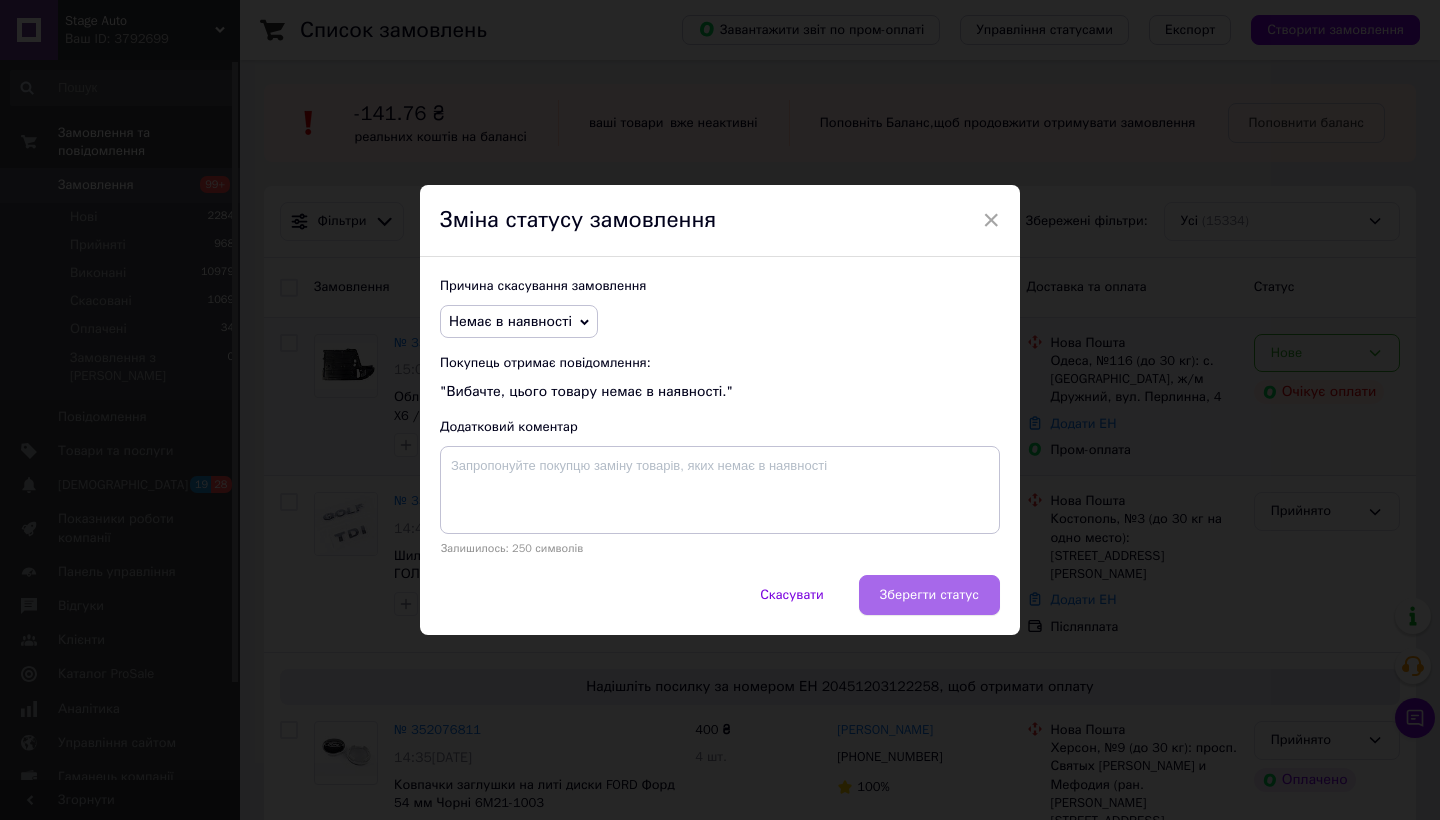 click on "Зберегти статус" at bounding box center [929, 595] 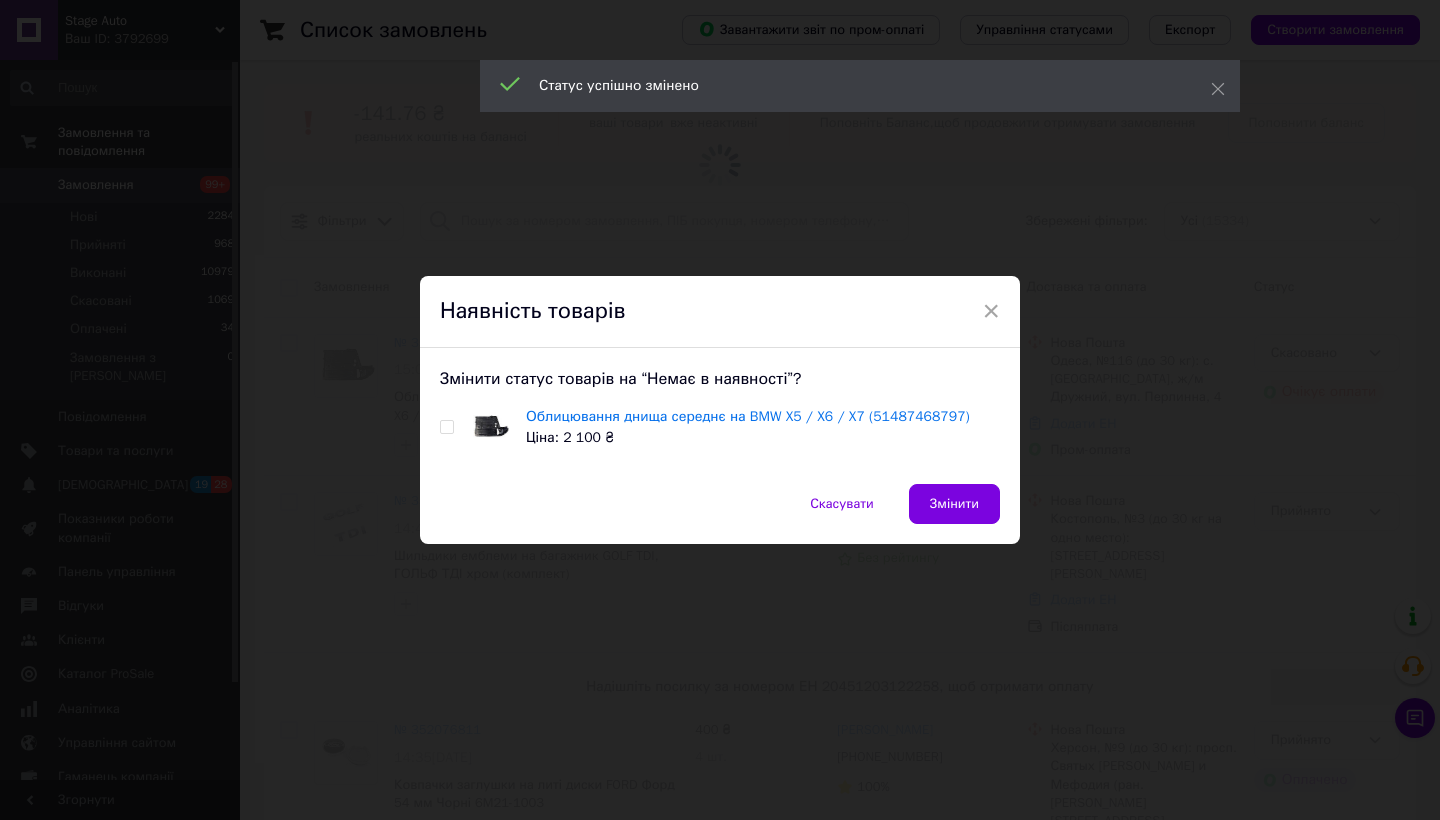 click at bounding box center [446, 427] 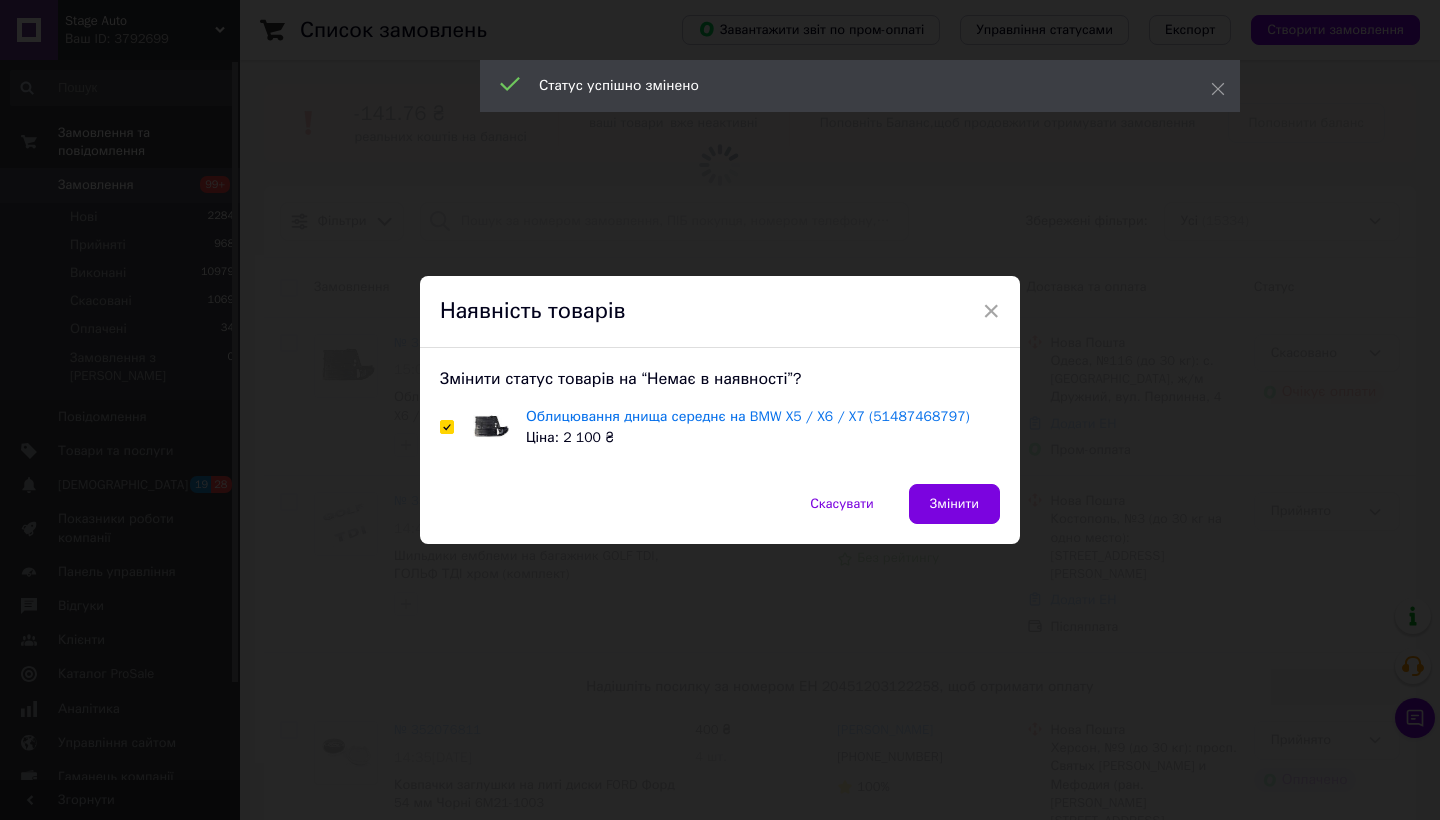 checkbox on "true" 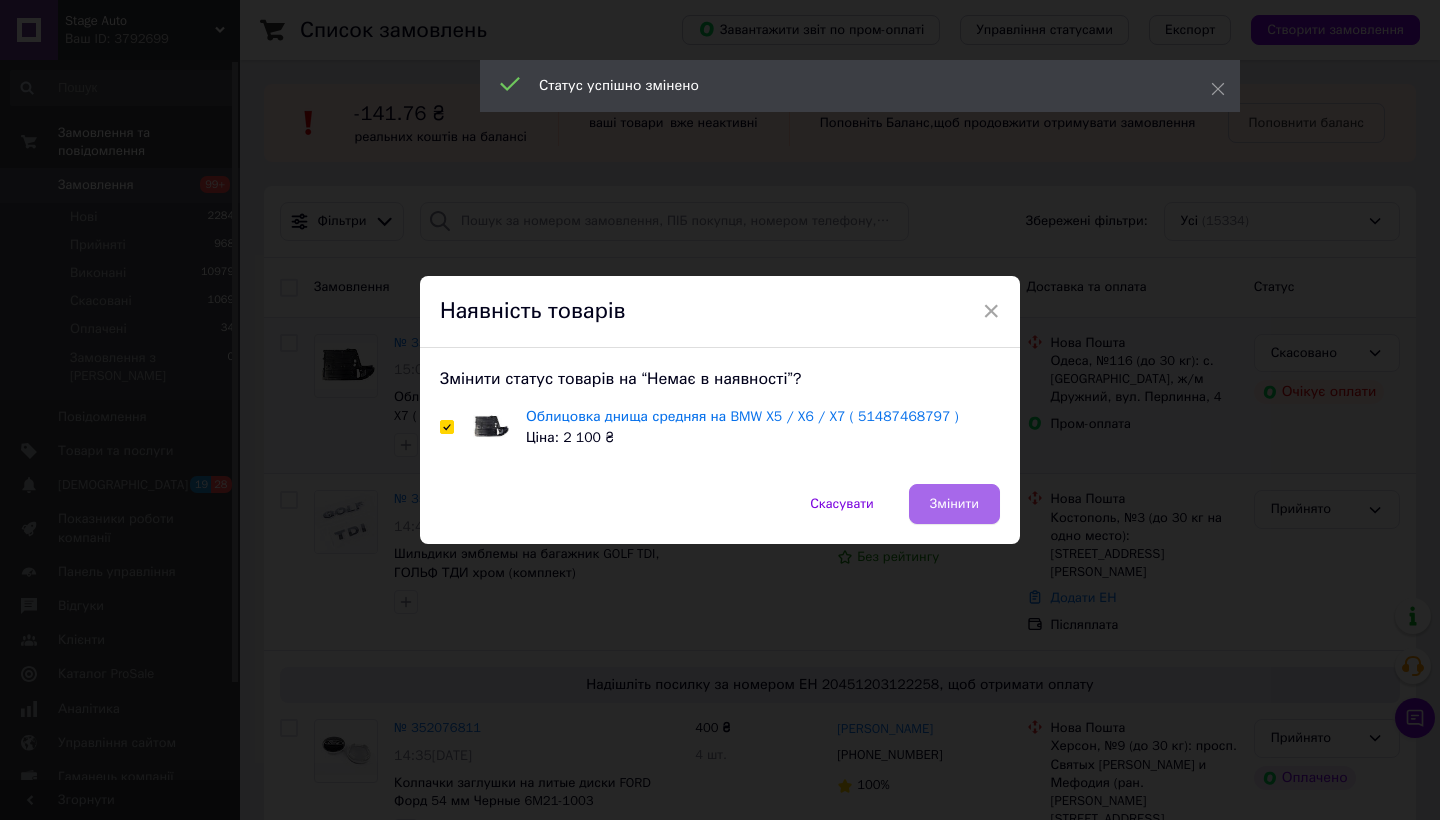 click on "Змінити" at bounding box center [954, 504] 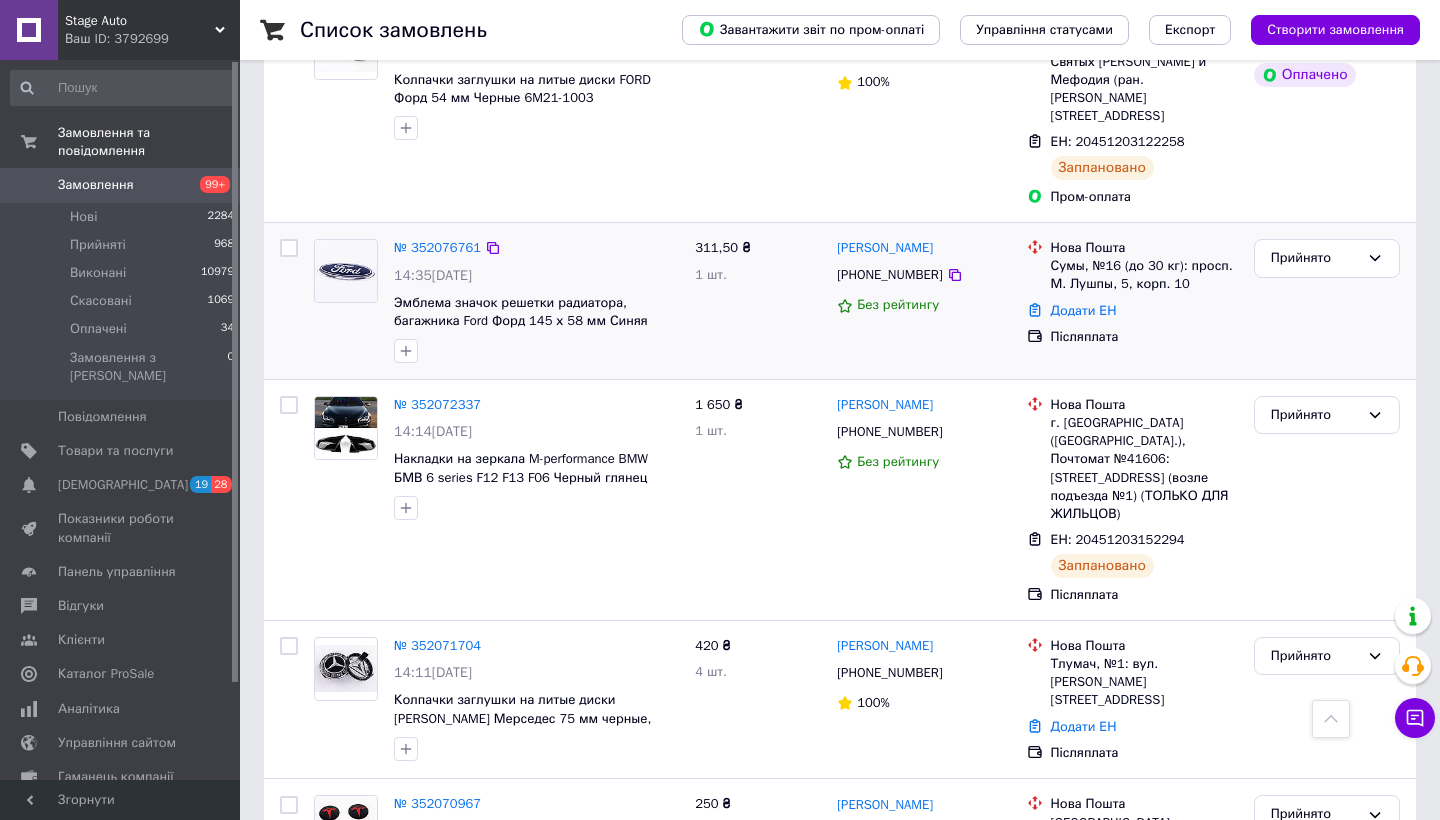 scroll, scrollTop: 947, scrollLeft: 0, axis: vertical 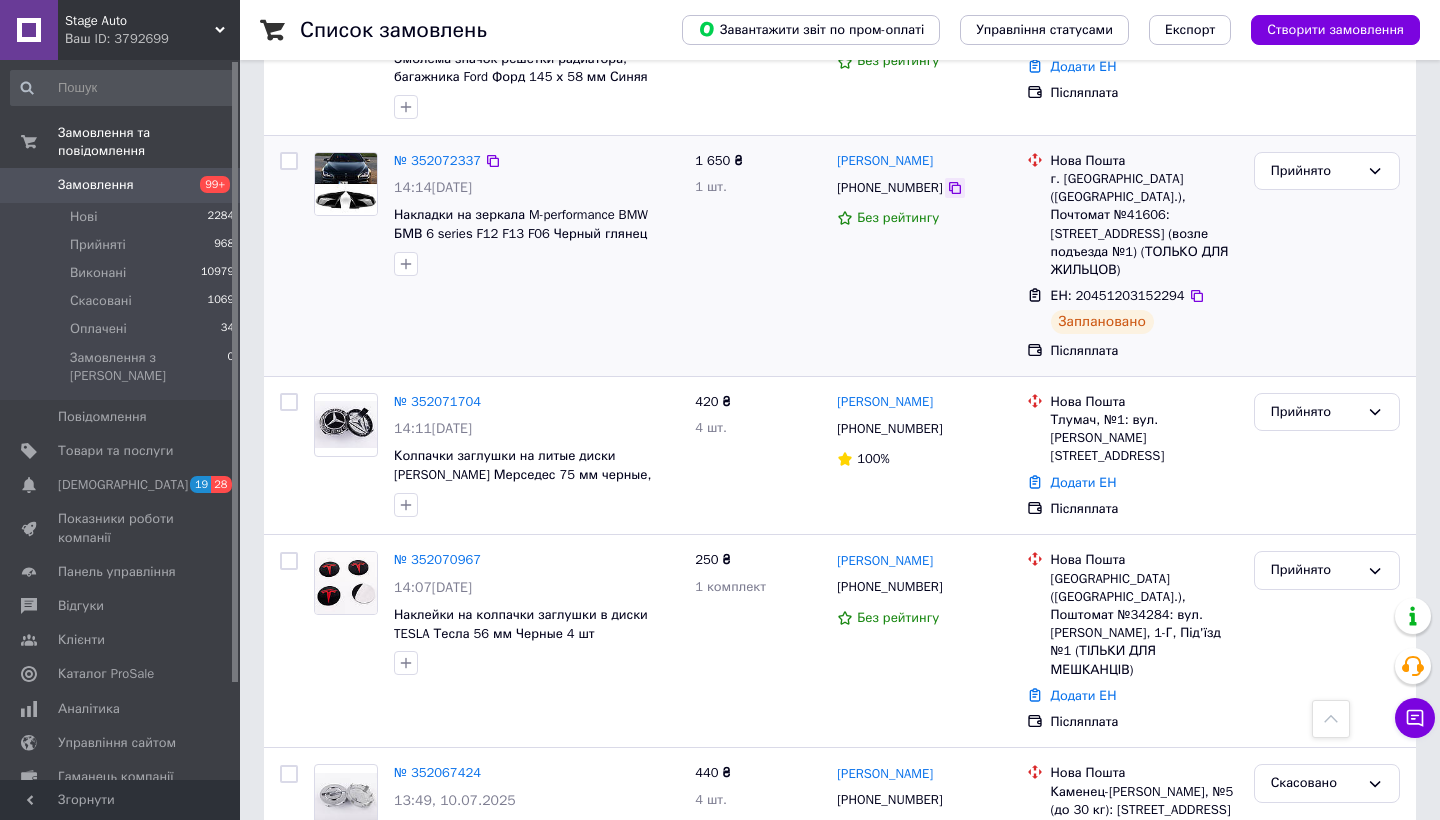 click 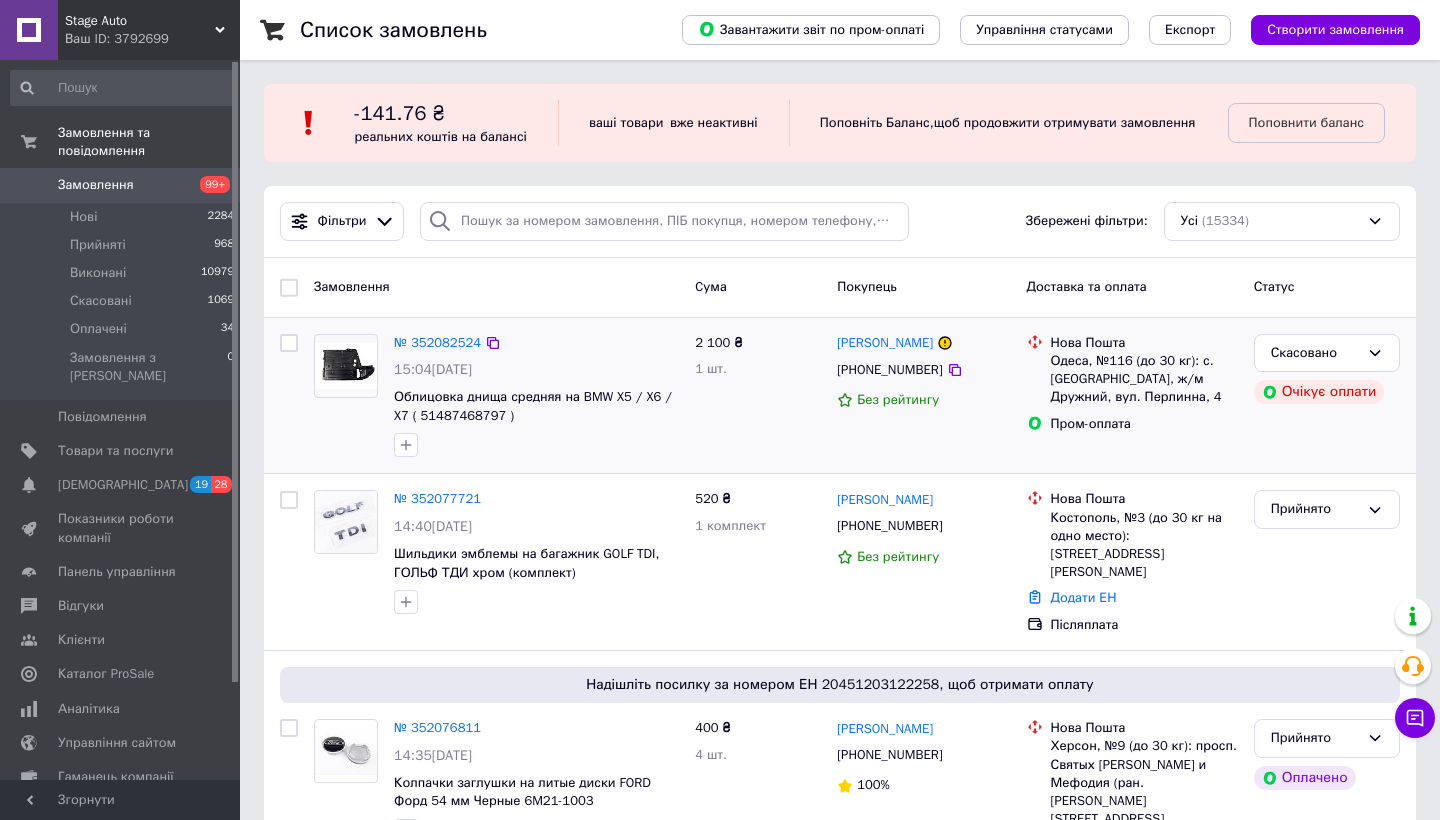 scroll, scrollTop: 0, scrollLeft: 0, axis: both 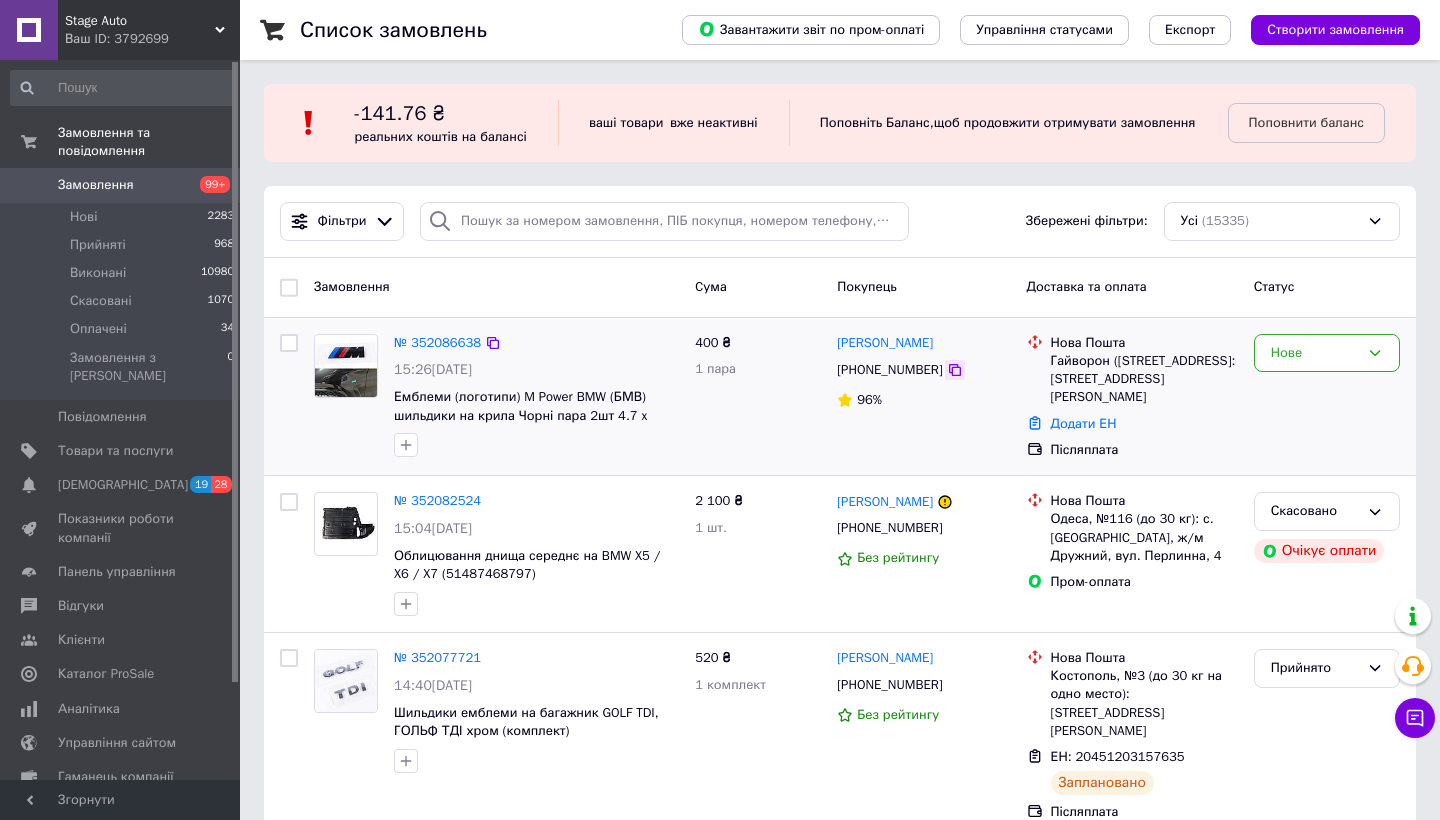 click 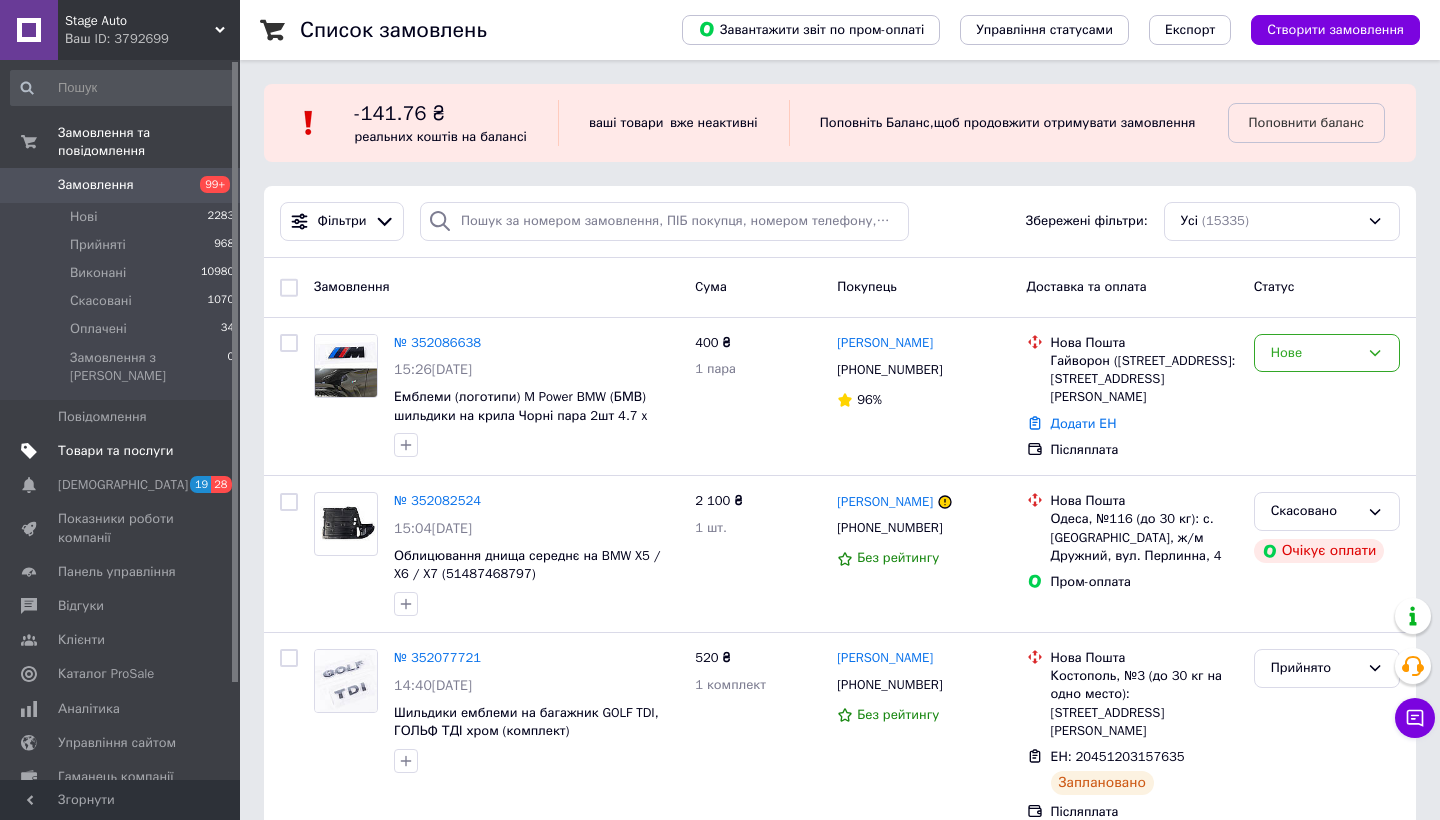 click on "Товари та послуги" at bounding box center (115, 451) 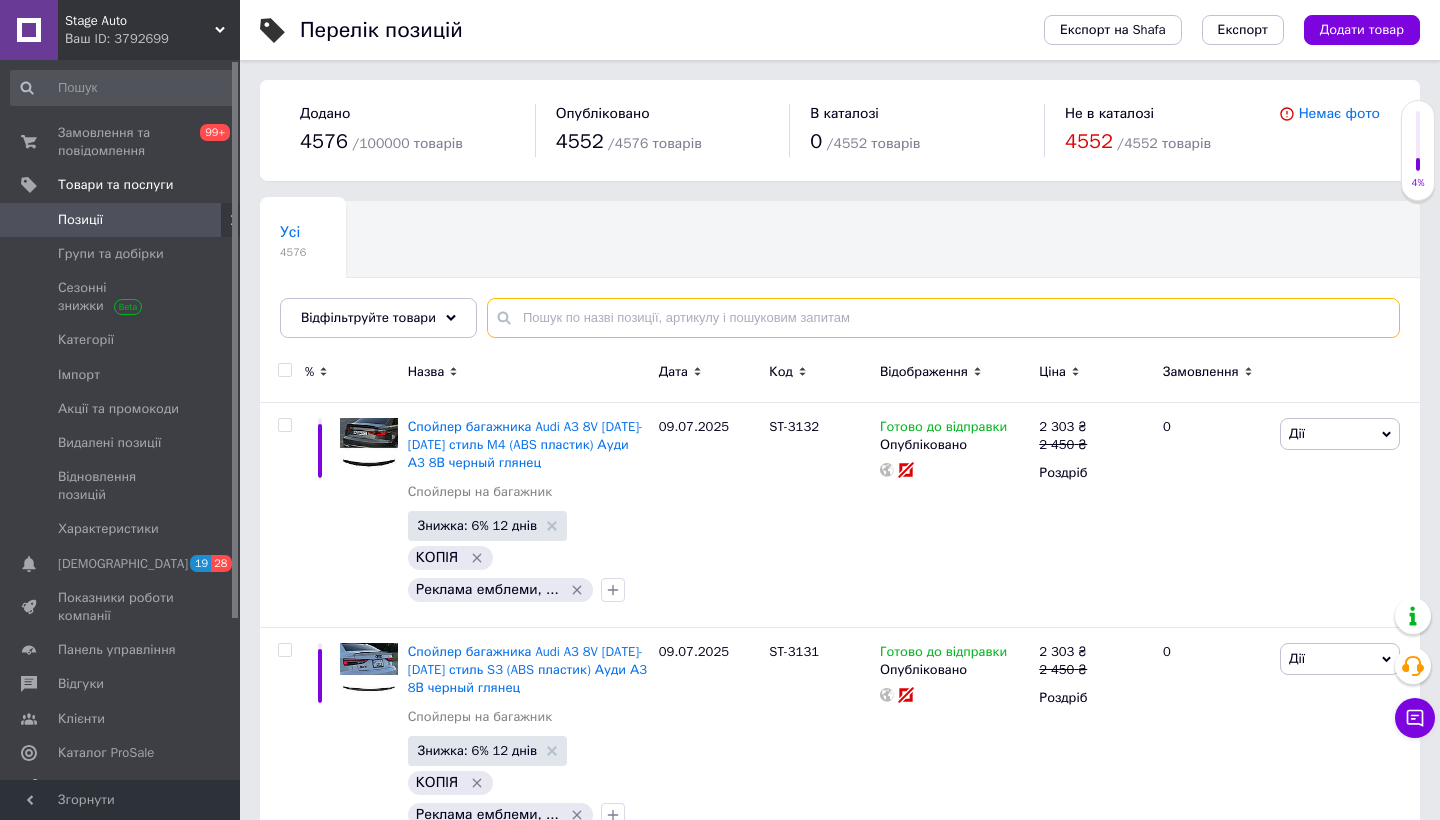 click at bounding box center [943, 318] 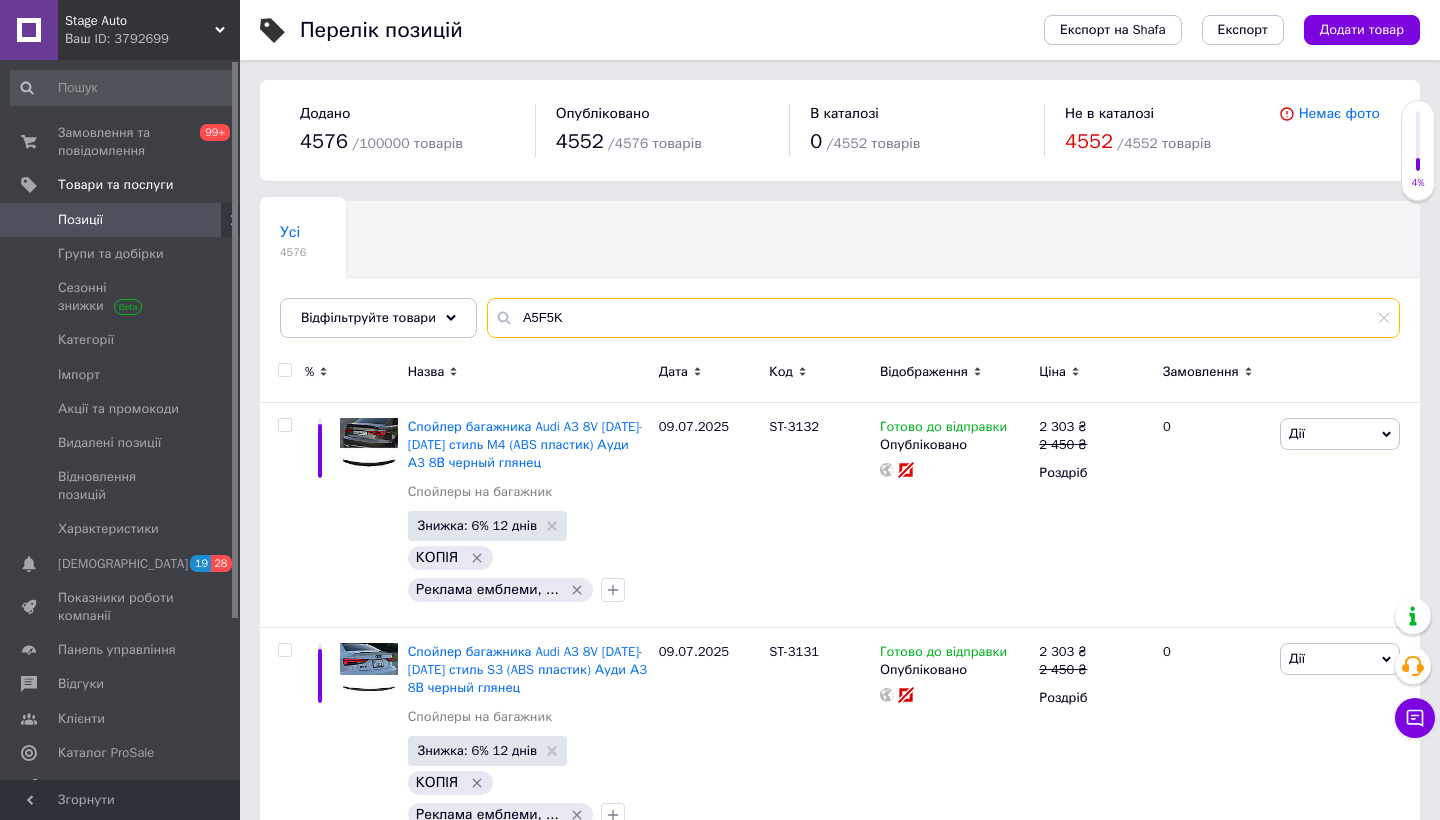 type on "A5F5K" 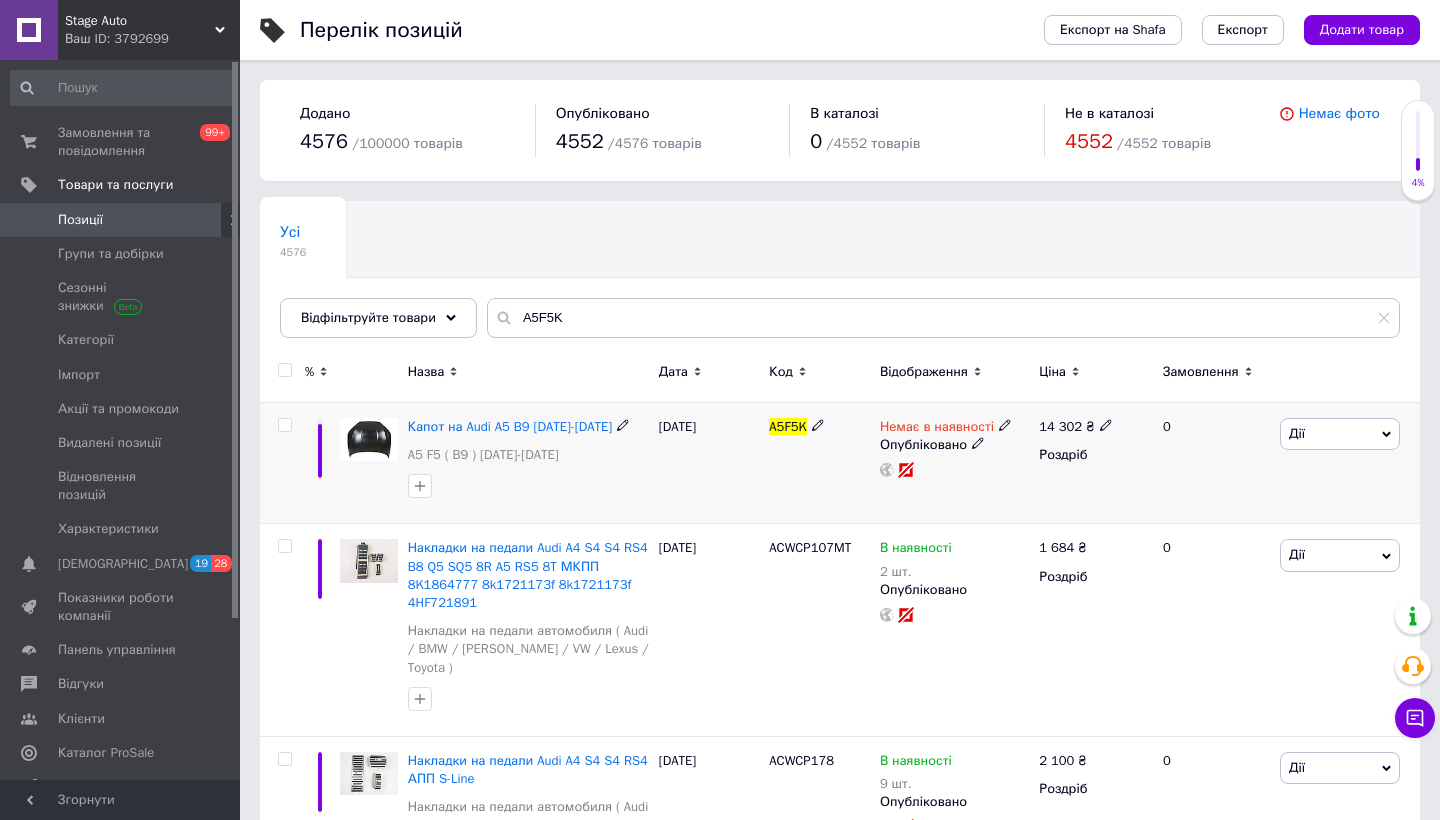 click 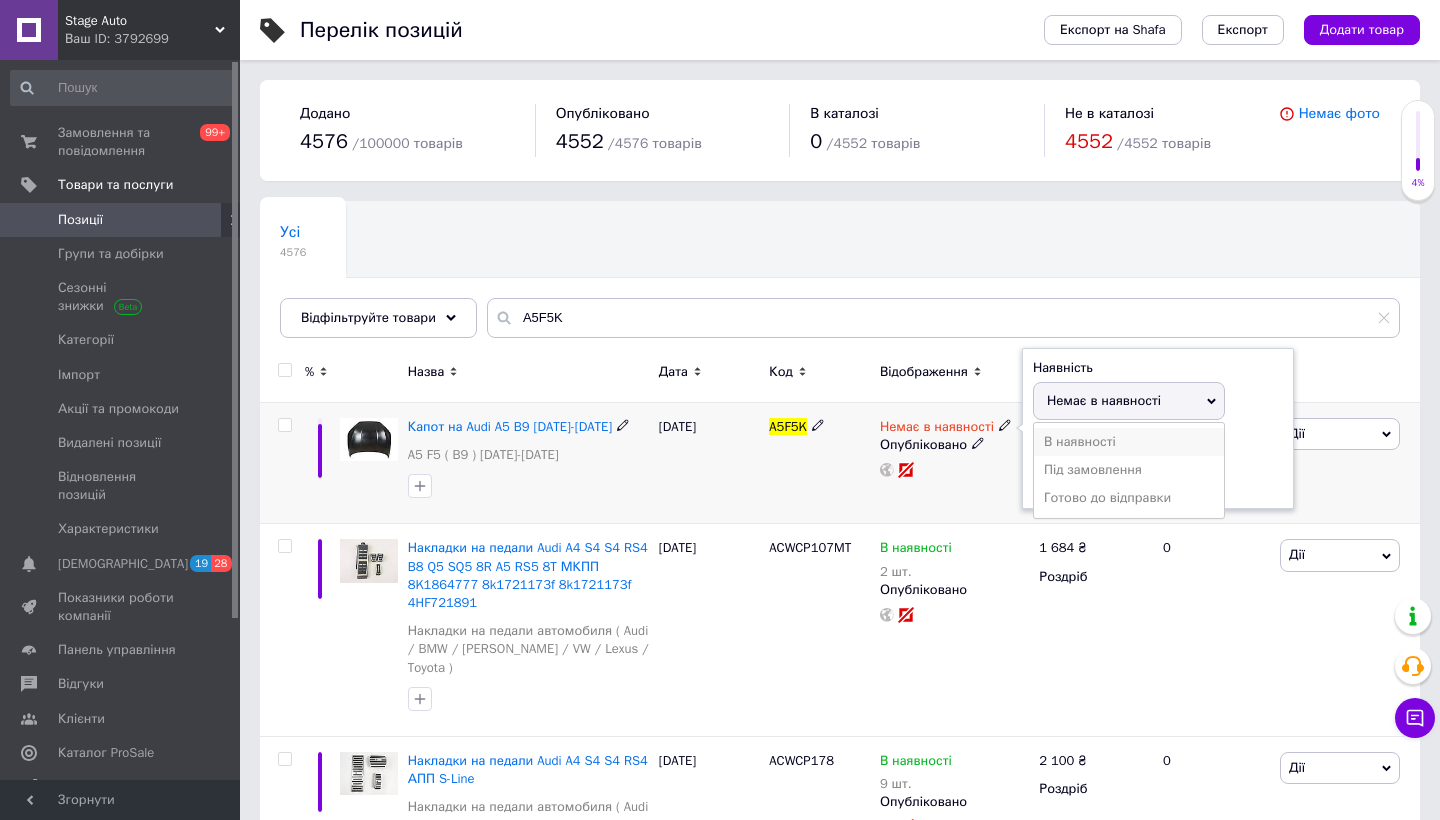 click on "В наявності" at bounding box center [1129, 442] 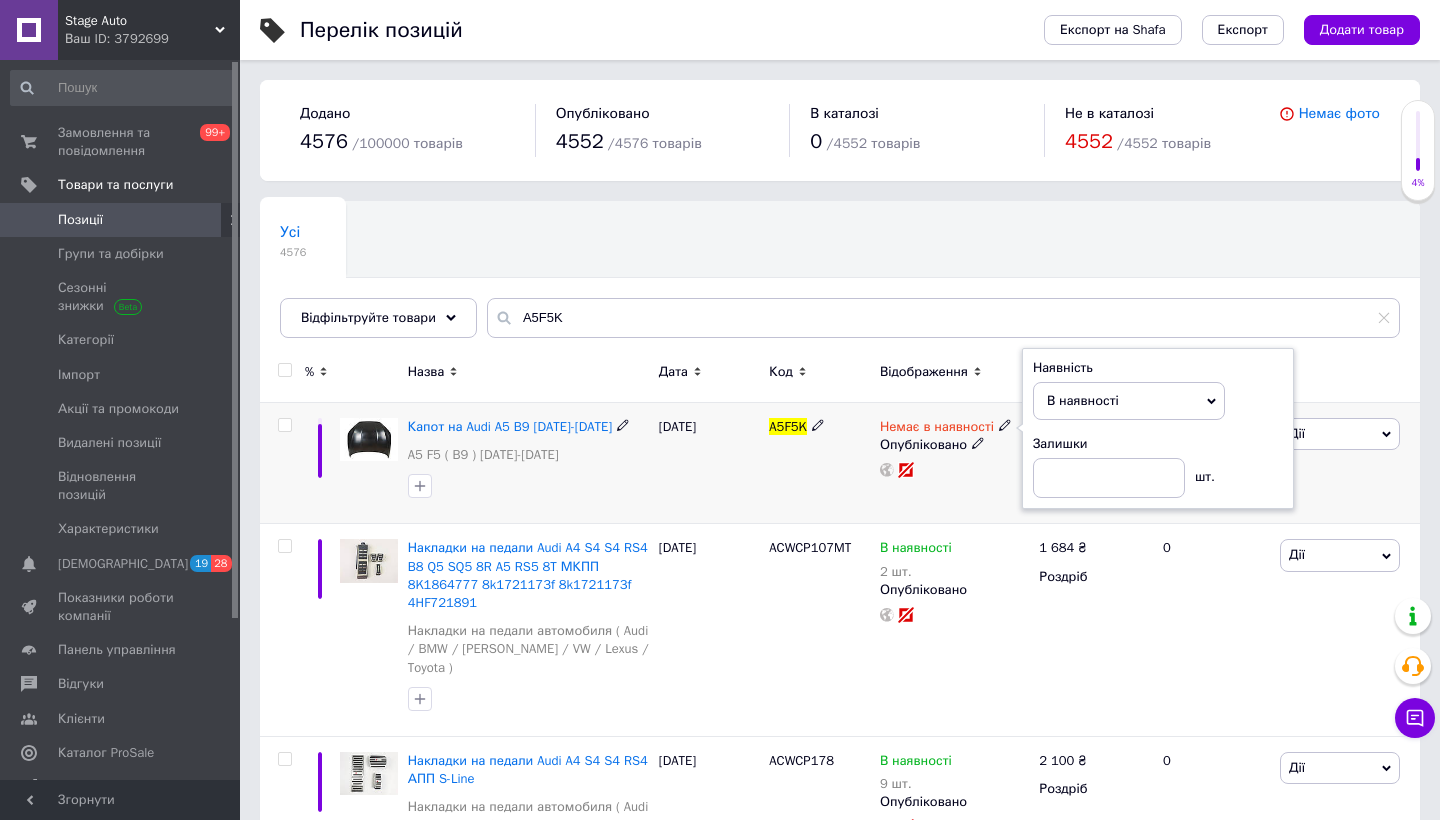 click on "В наявності" at bounding box center [1129, 401] 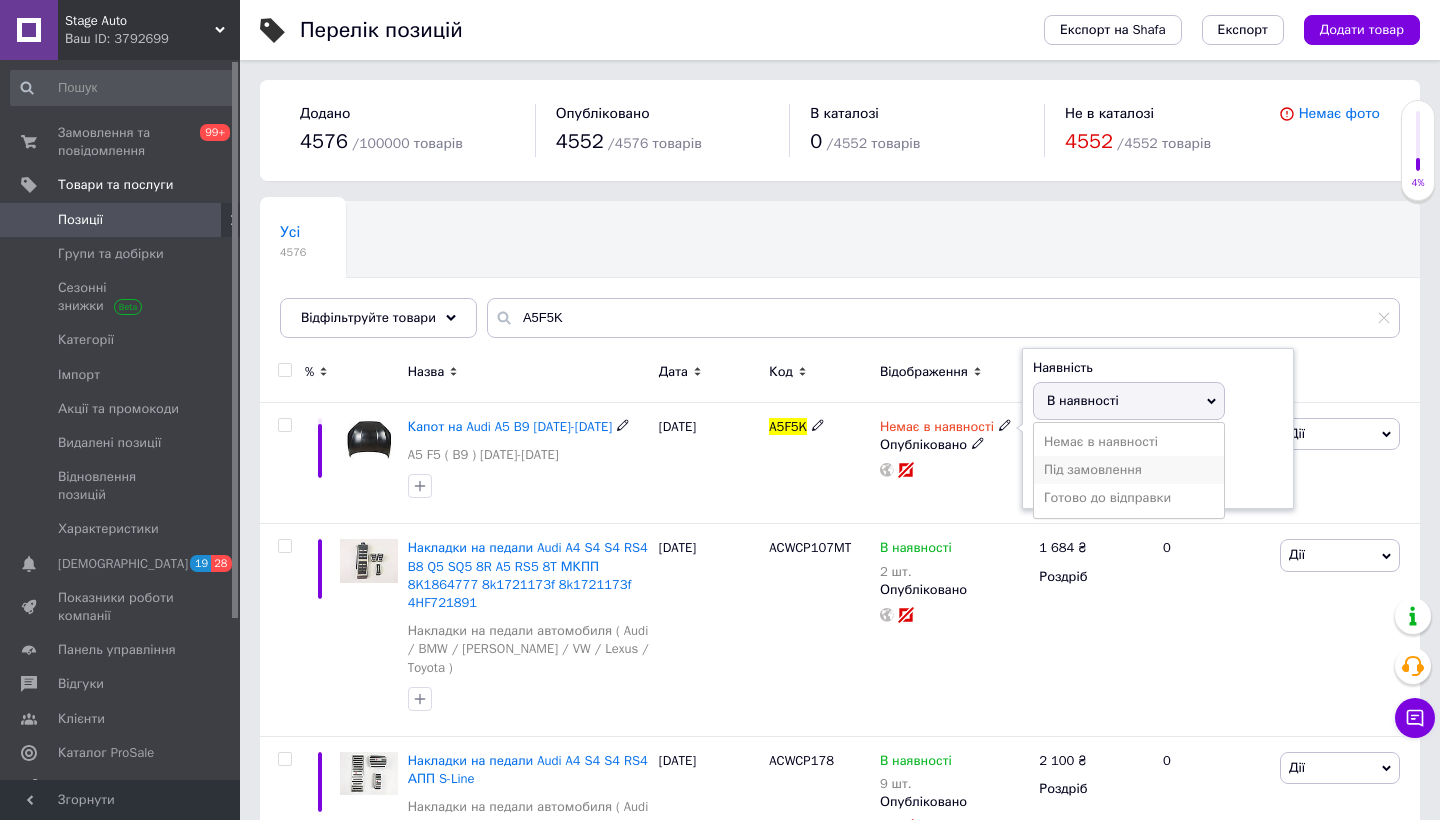 click on "Під замовлення" at bounding box center (1129, 470) 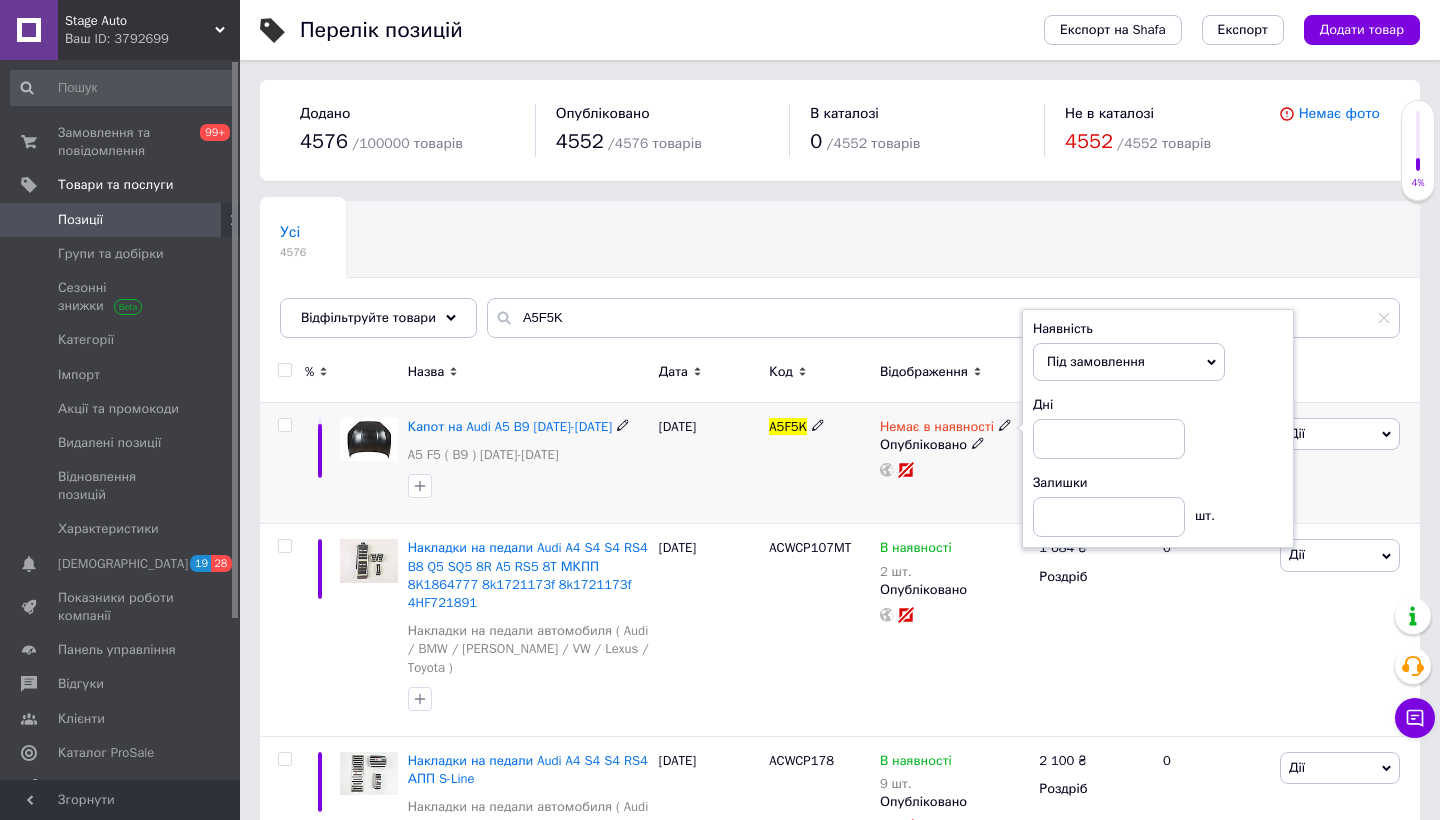 click on "Під замовлення" at bounding box center (1129, 362) 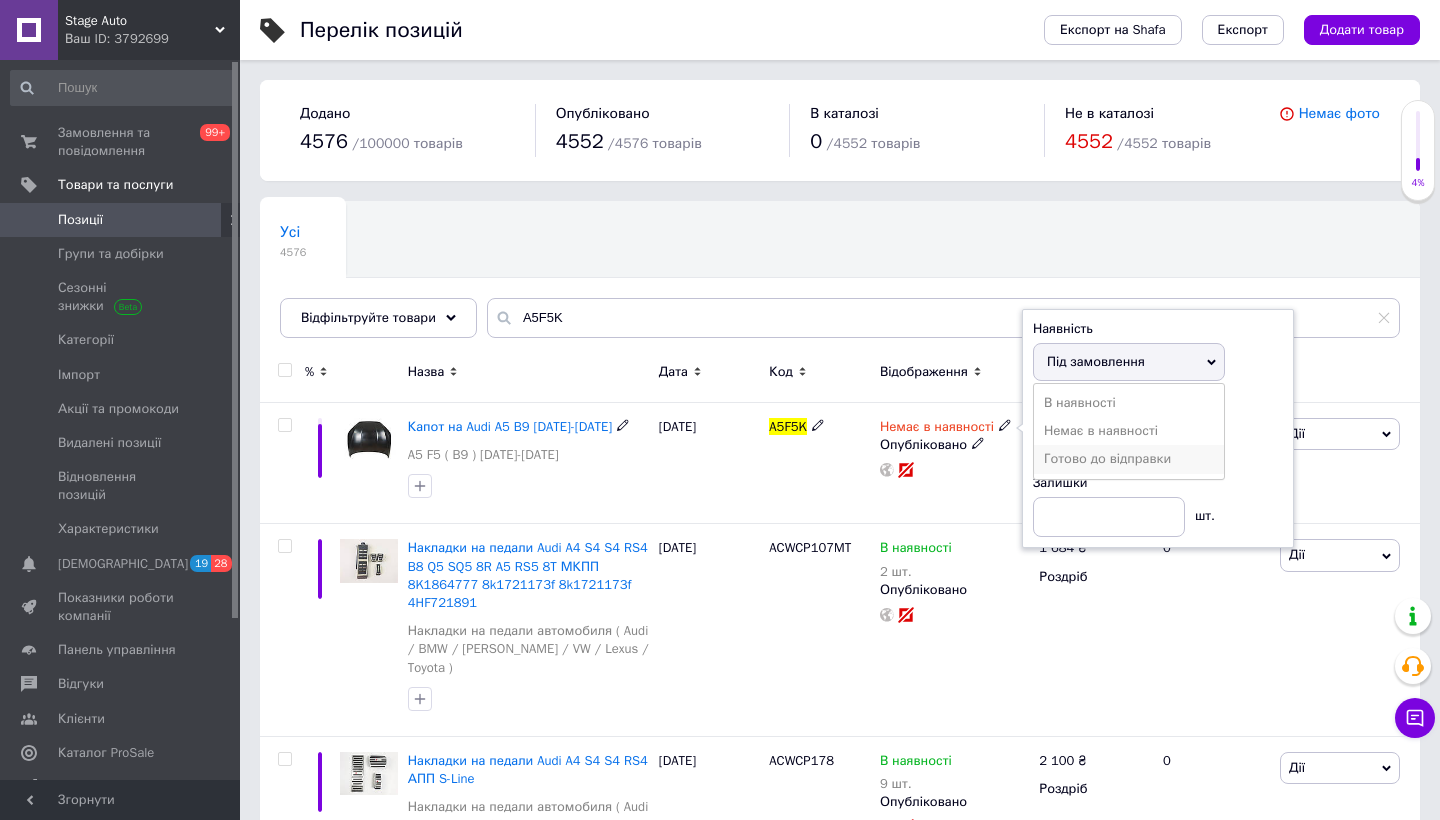 click on "Готово до відправки" at bounding box center (1129, 459) 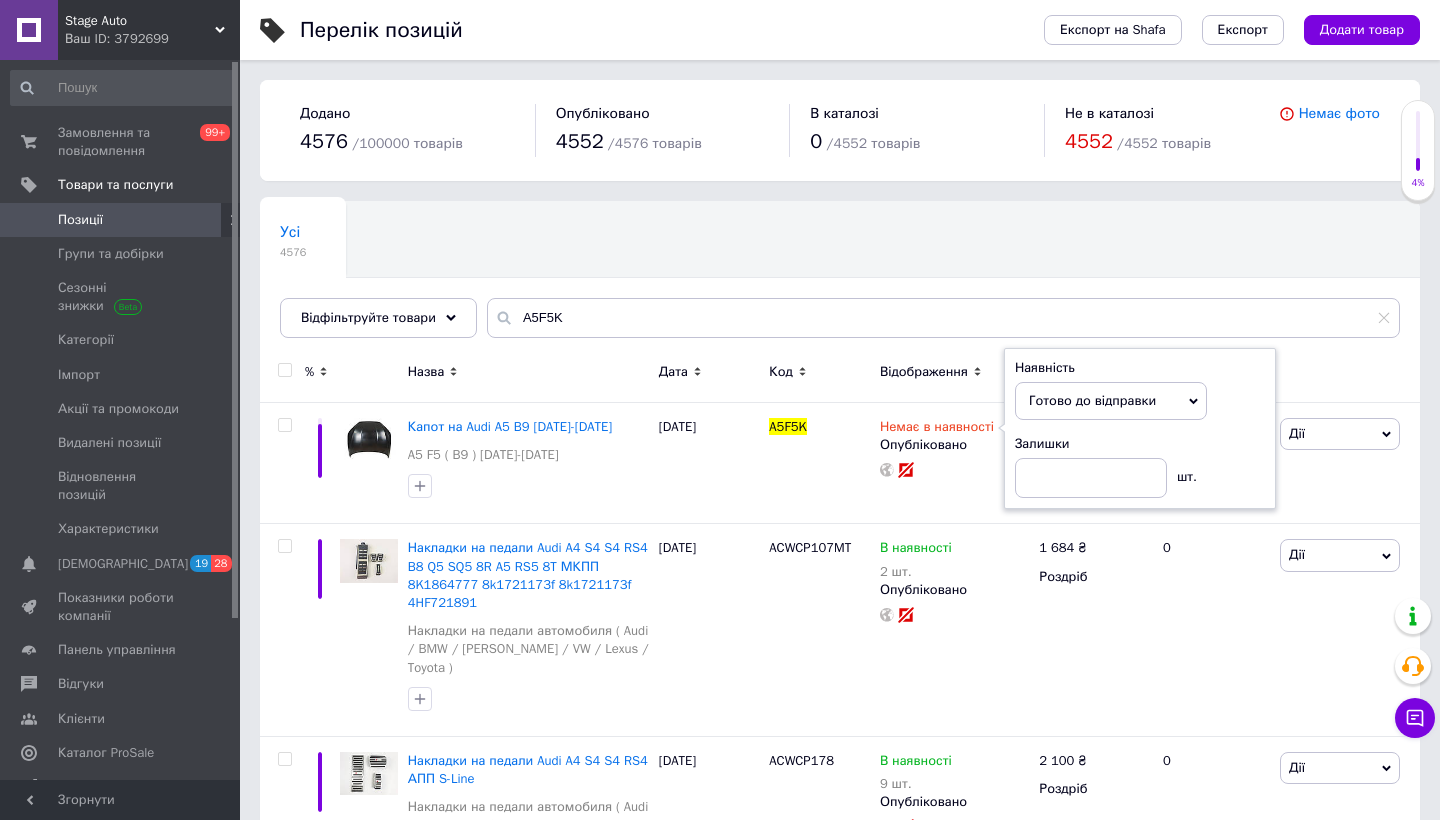 click on "Усі 4576 Ok Відфільтровано...  Зберегти" at bounding box center [840, 279] 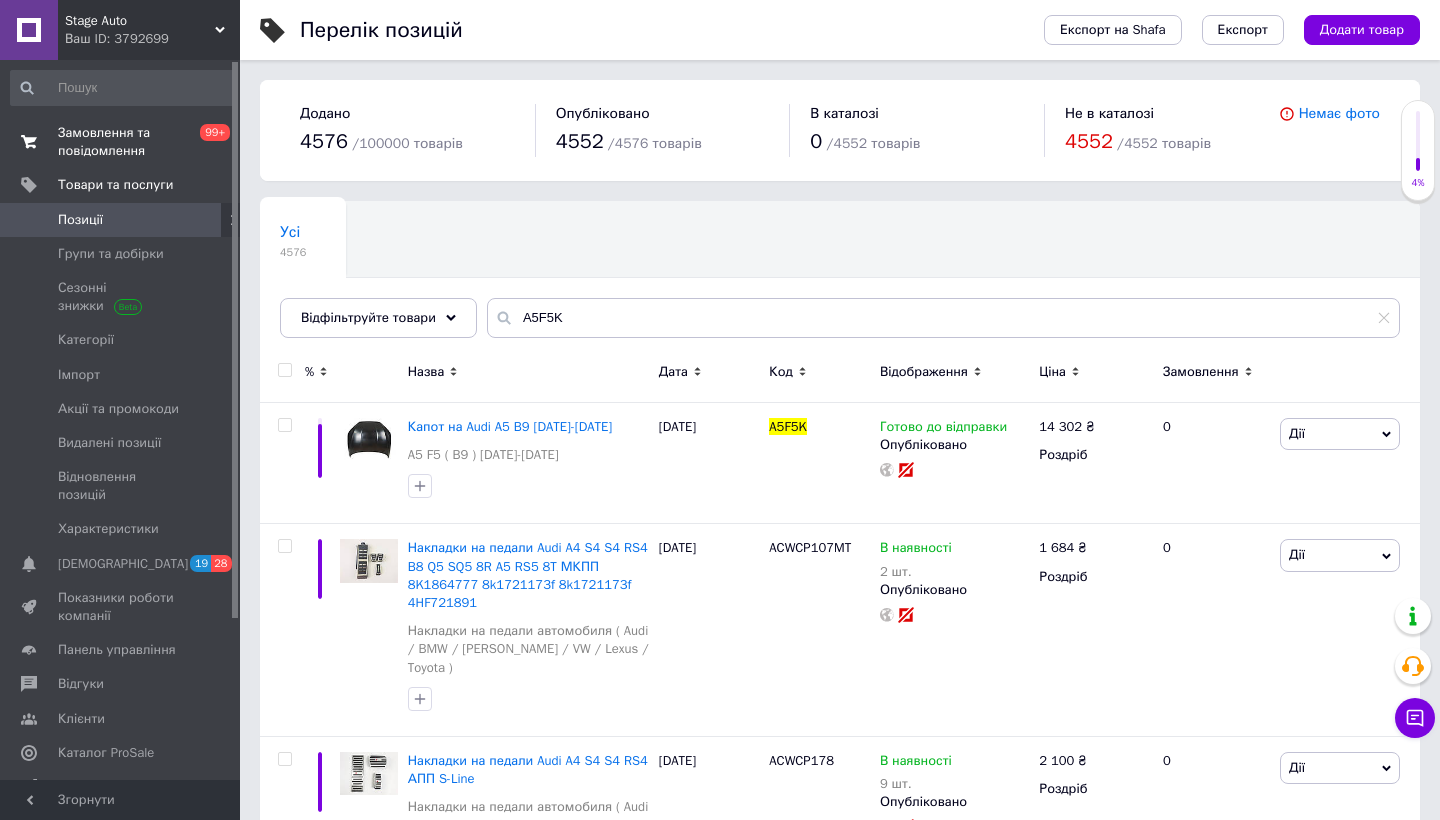 click on "Замовлення та повідомлення" at bounding box center [121, 142] 